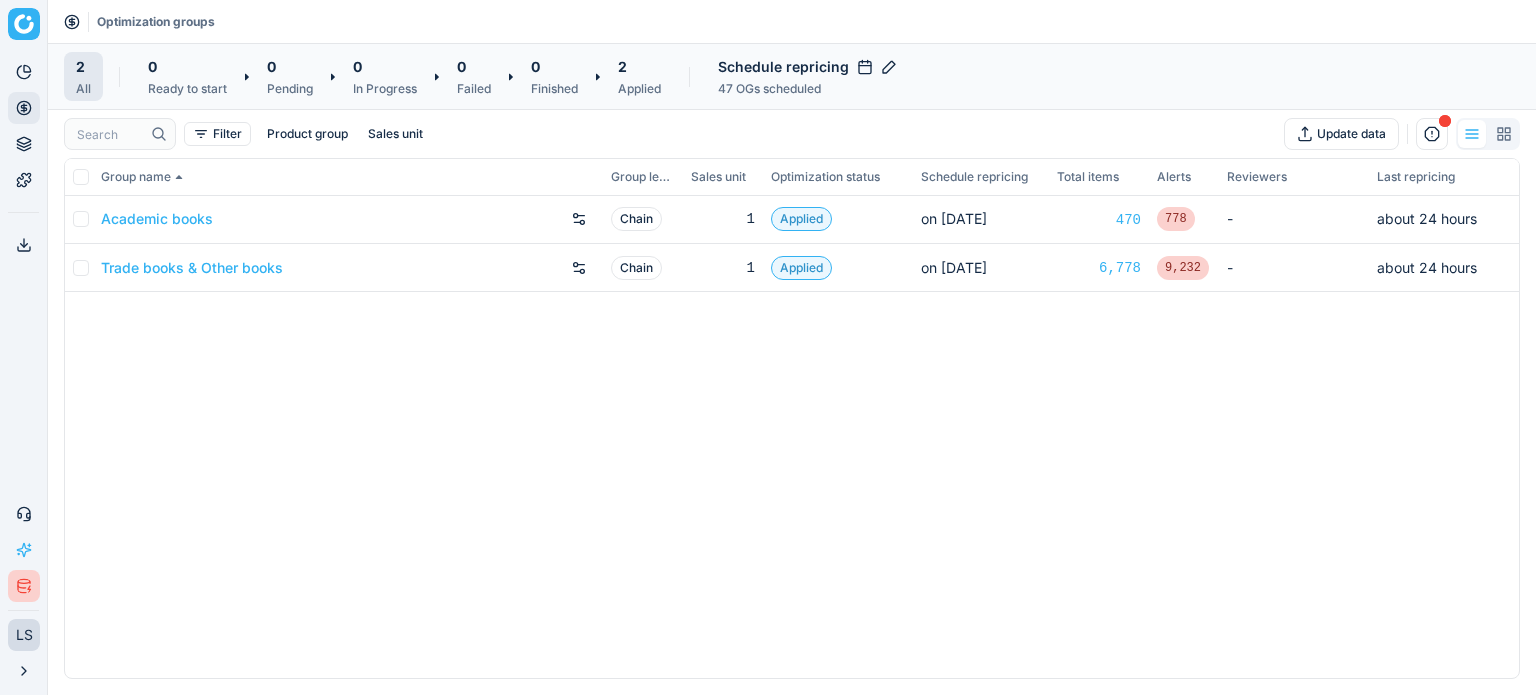 scroll, scrollTop: 0, scrollLeft: 0, axis: both 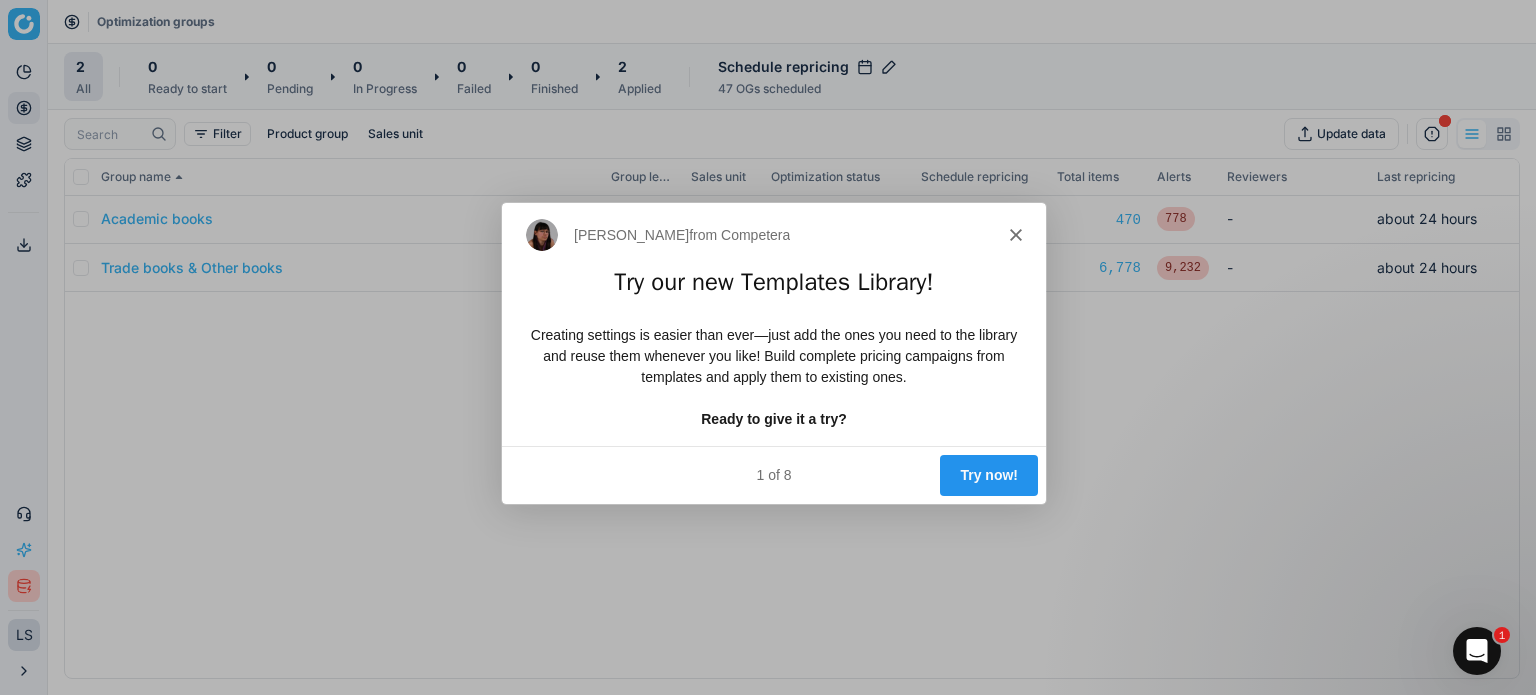 click on "[PERSON_NAME]  from Competera" at bounding box center (773, 234) 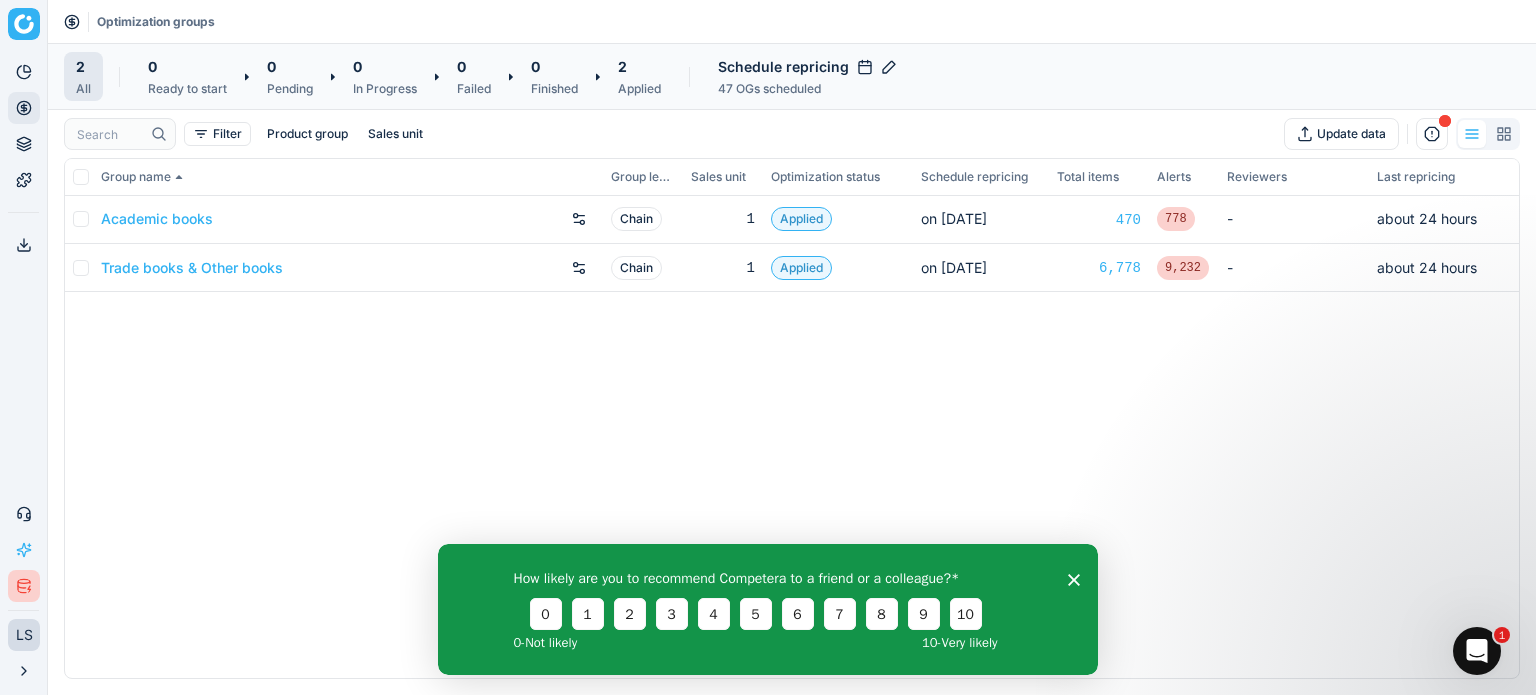 scroll, scrollTop: 0, scrollLeft: 0, axis: both 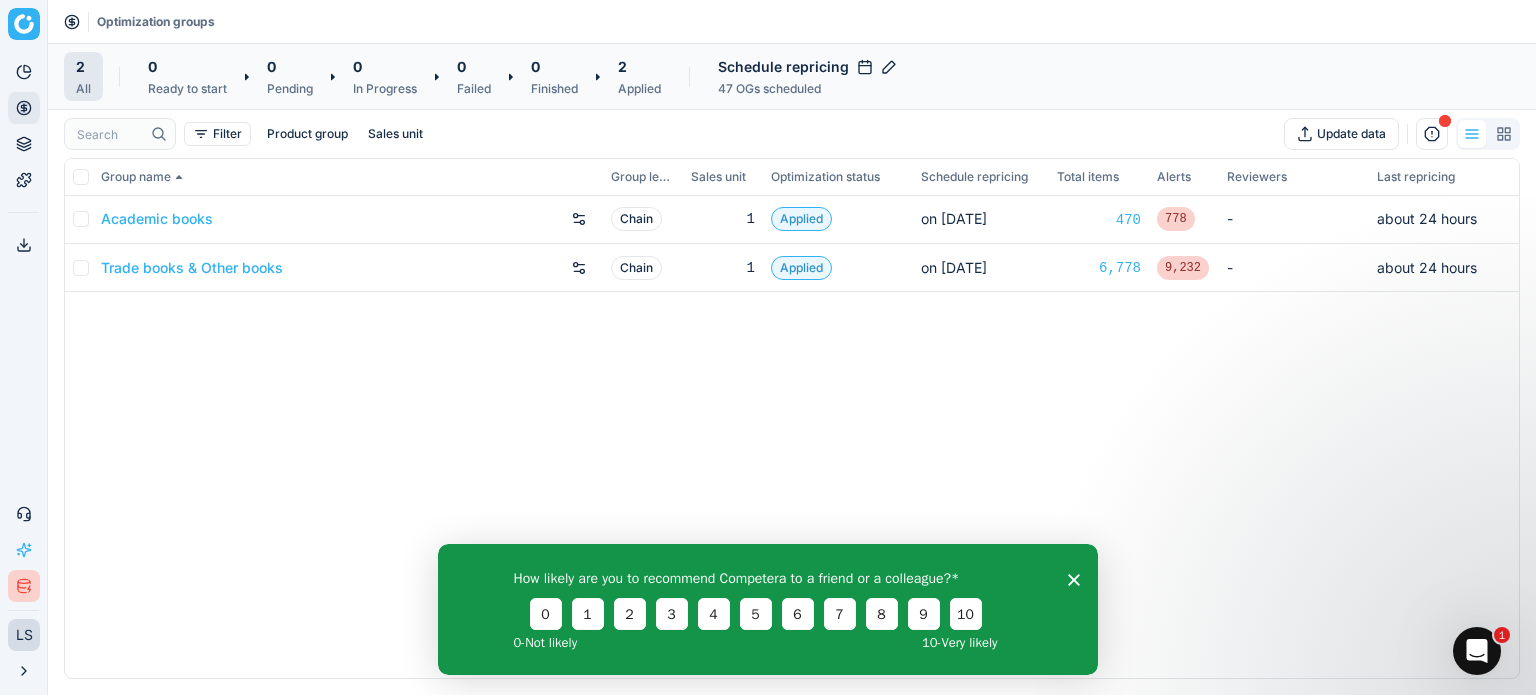 click 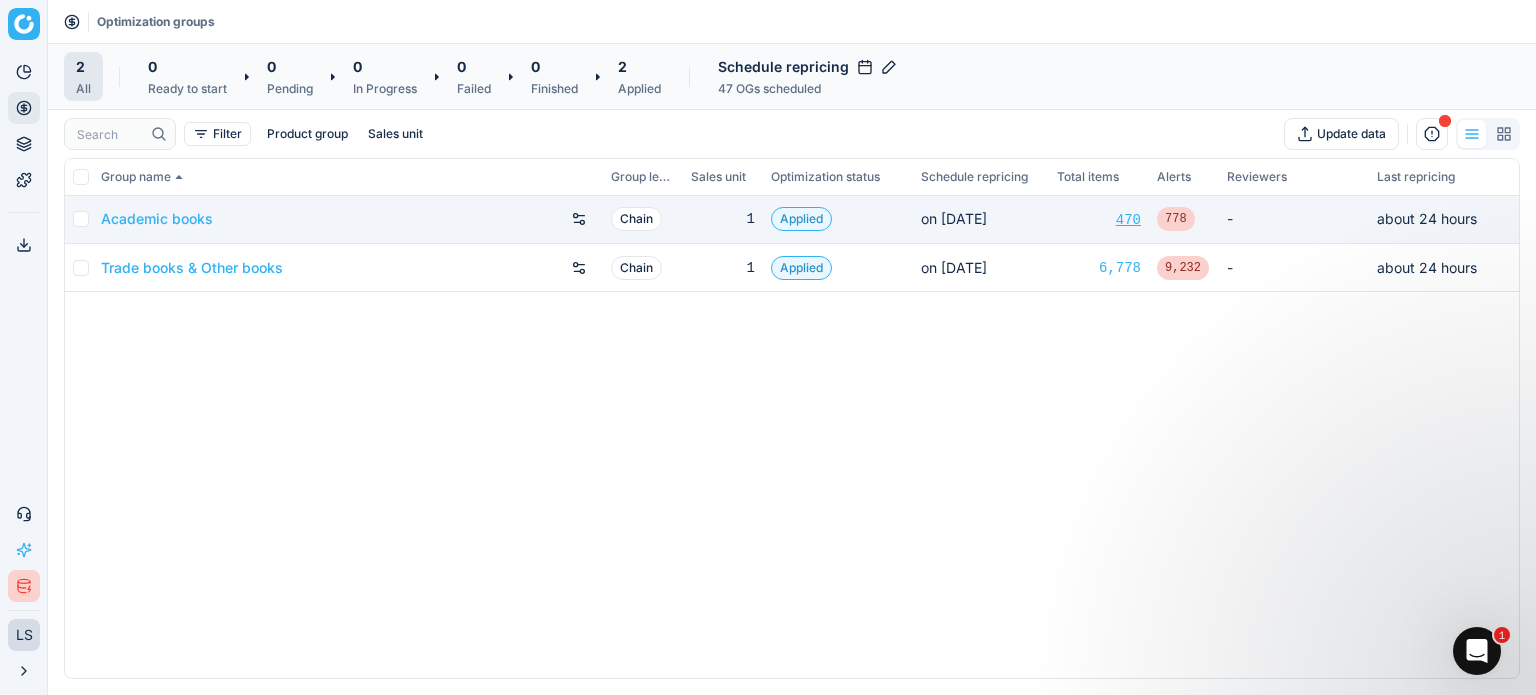click on "470" at bounding box center [1099, 220] 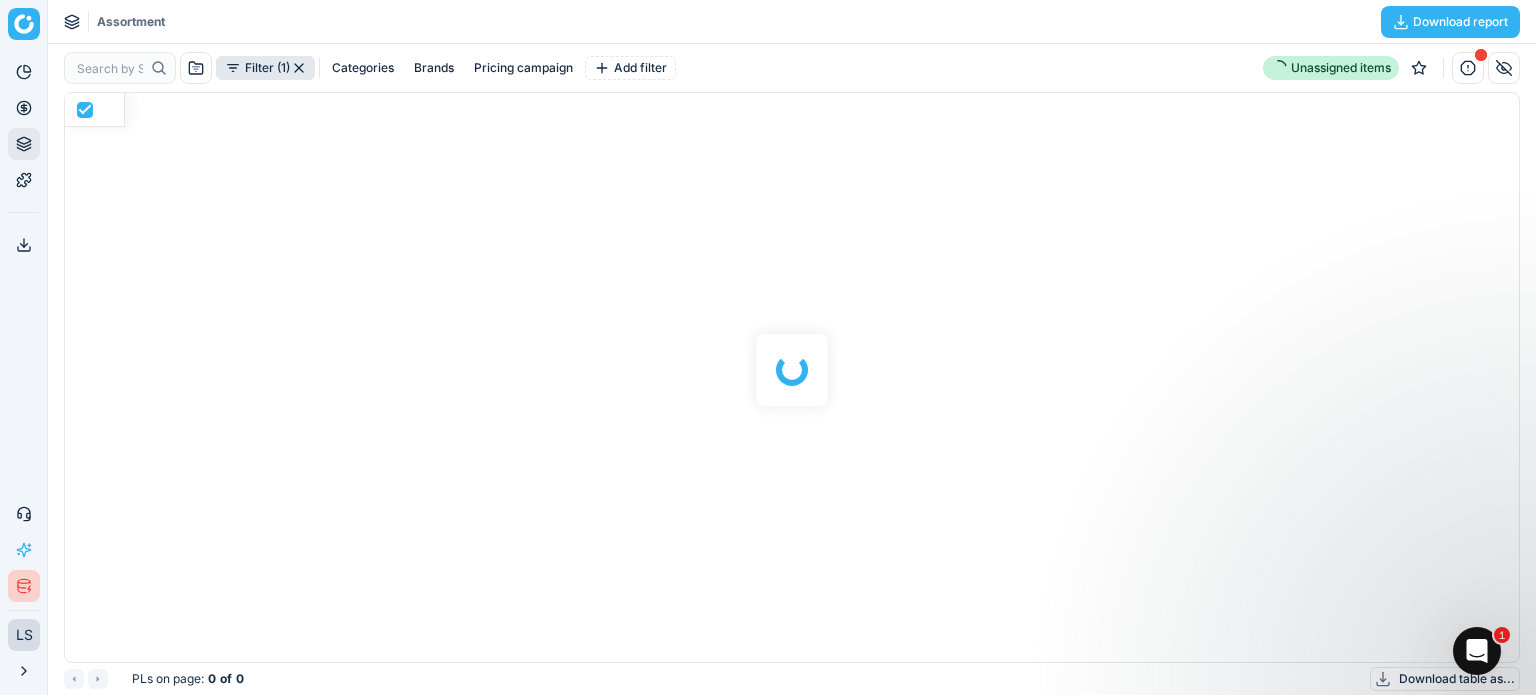 scroll, scrollTop: 2, scrollLeft: 2, axis: both 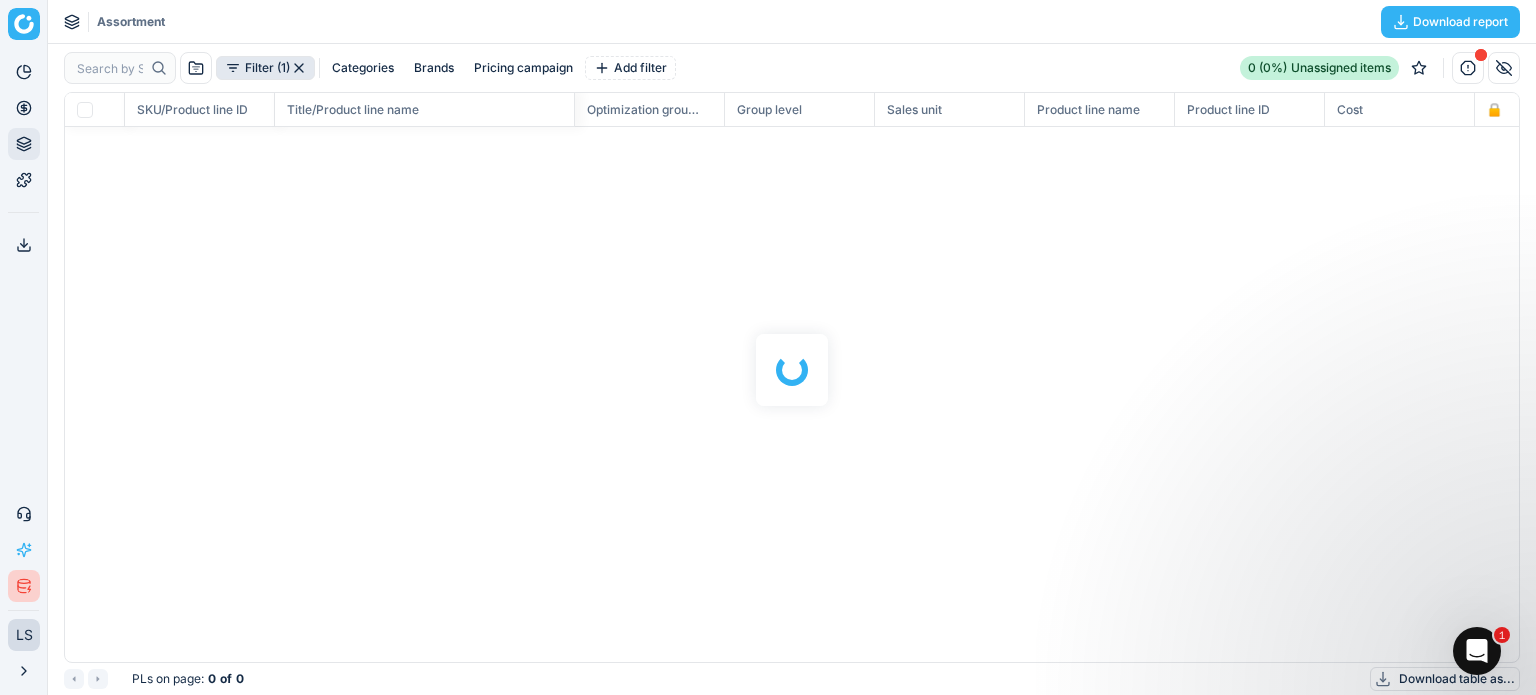checkbox on "false" 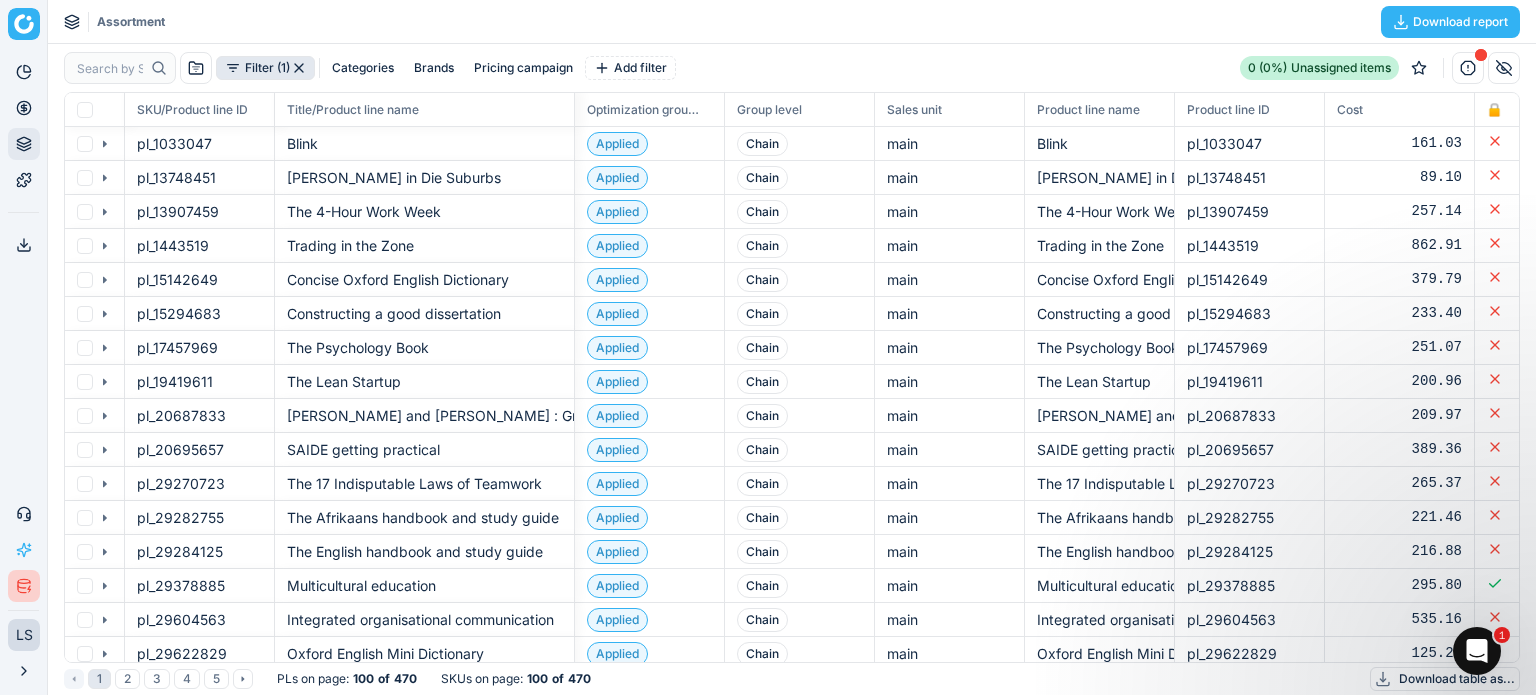 scroll, scrollTop: 539, scrollLeft: 1424, axis: both 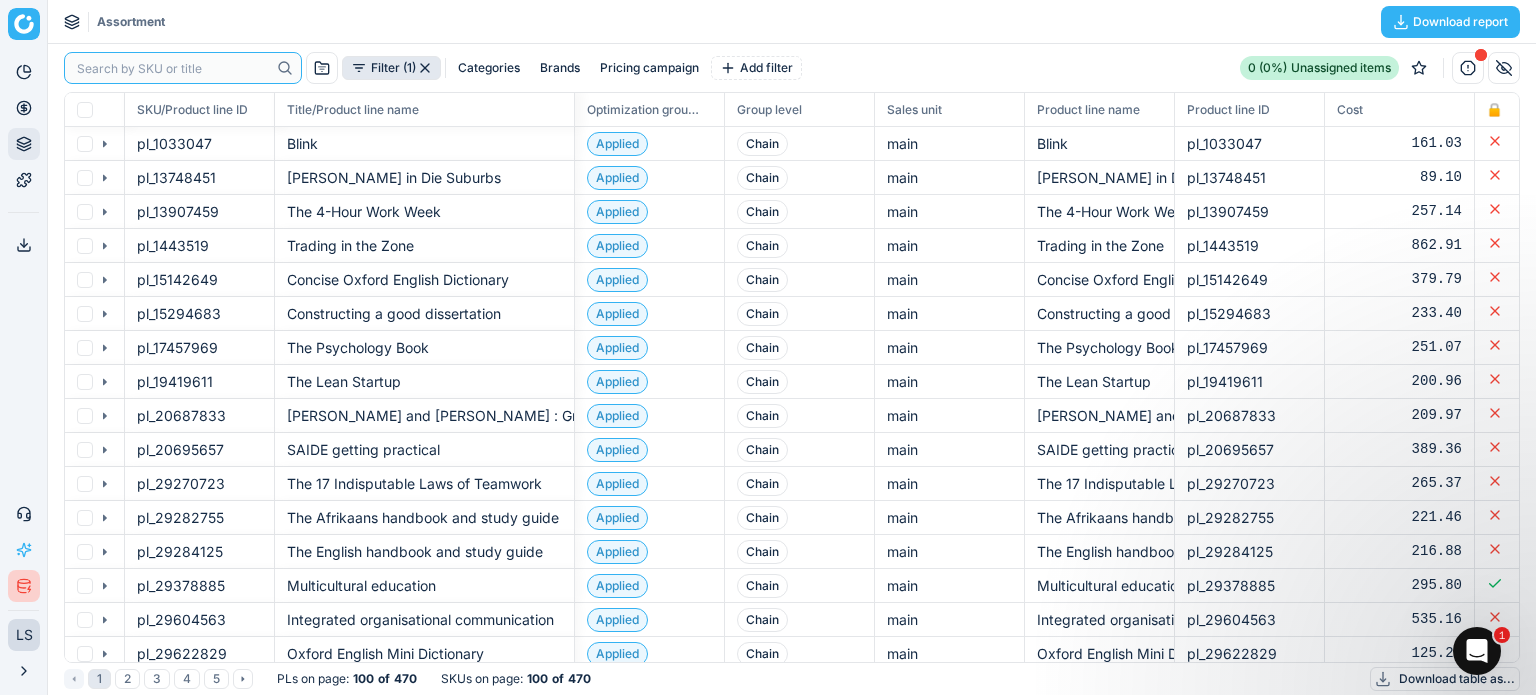 click at bounding box center (173, 68) 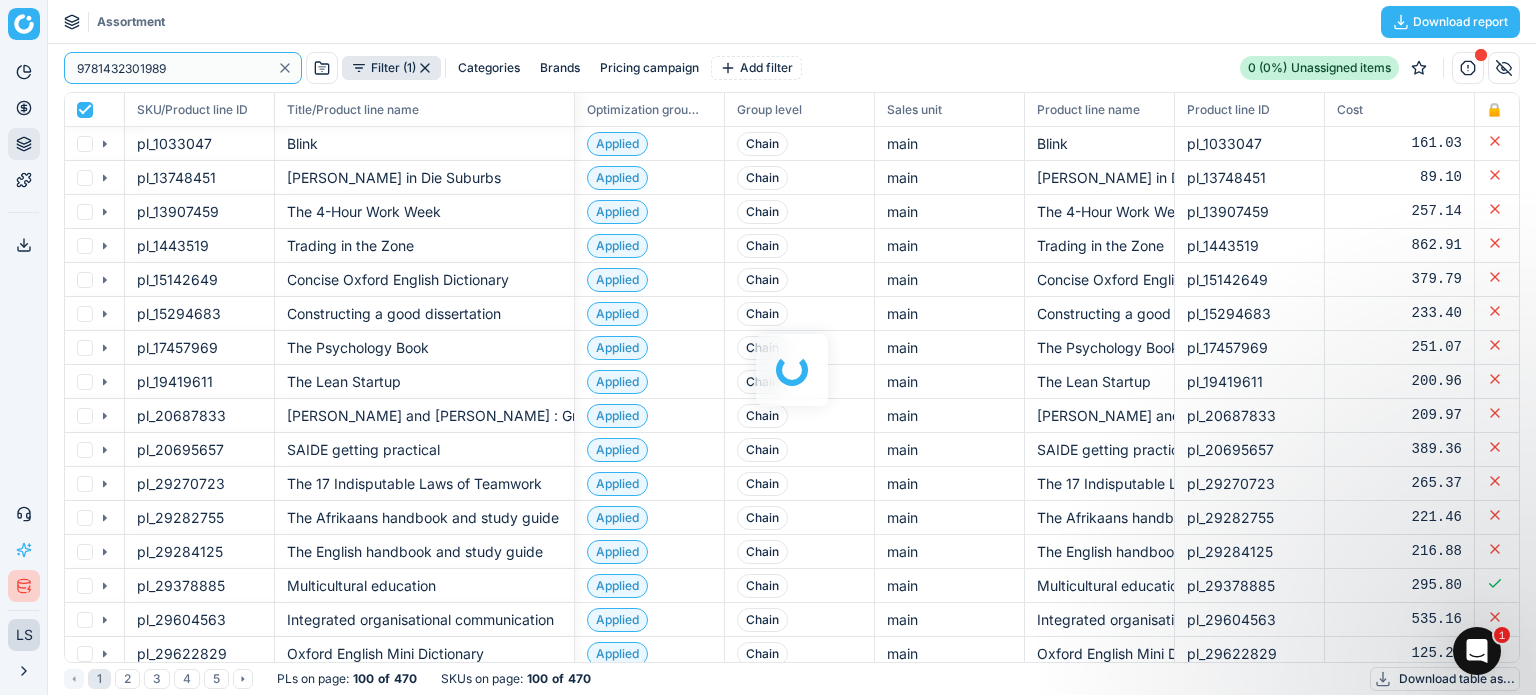 checkbox on "true" 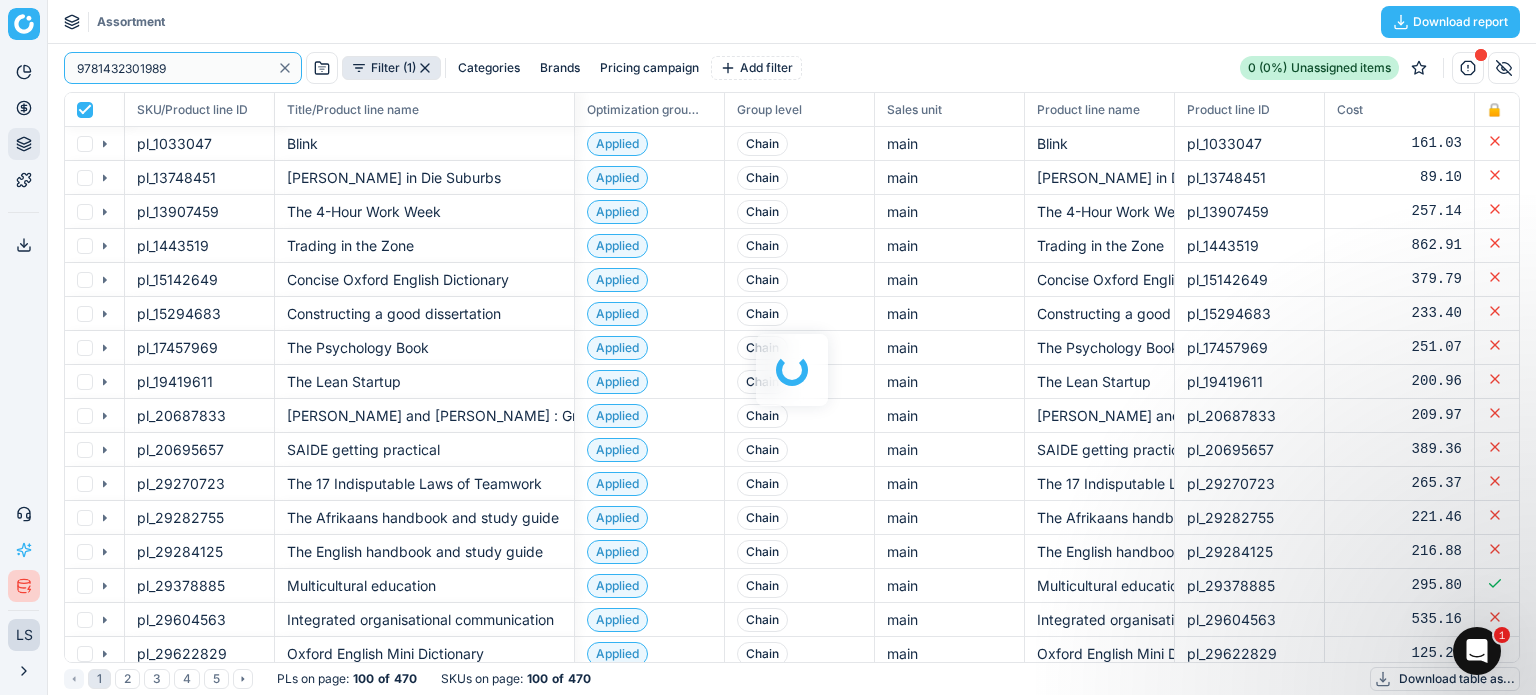 scroll, scrollTop: 2, scrollLeft: 2, axis: both 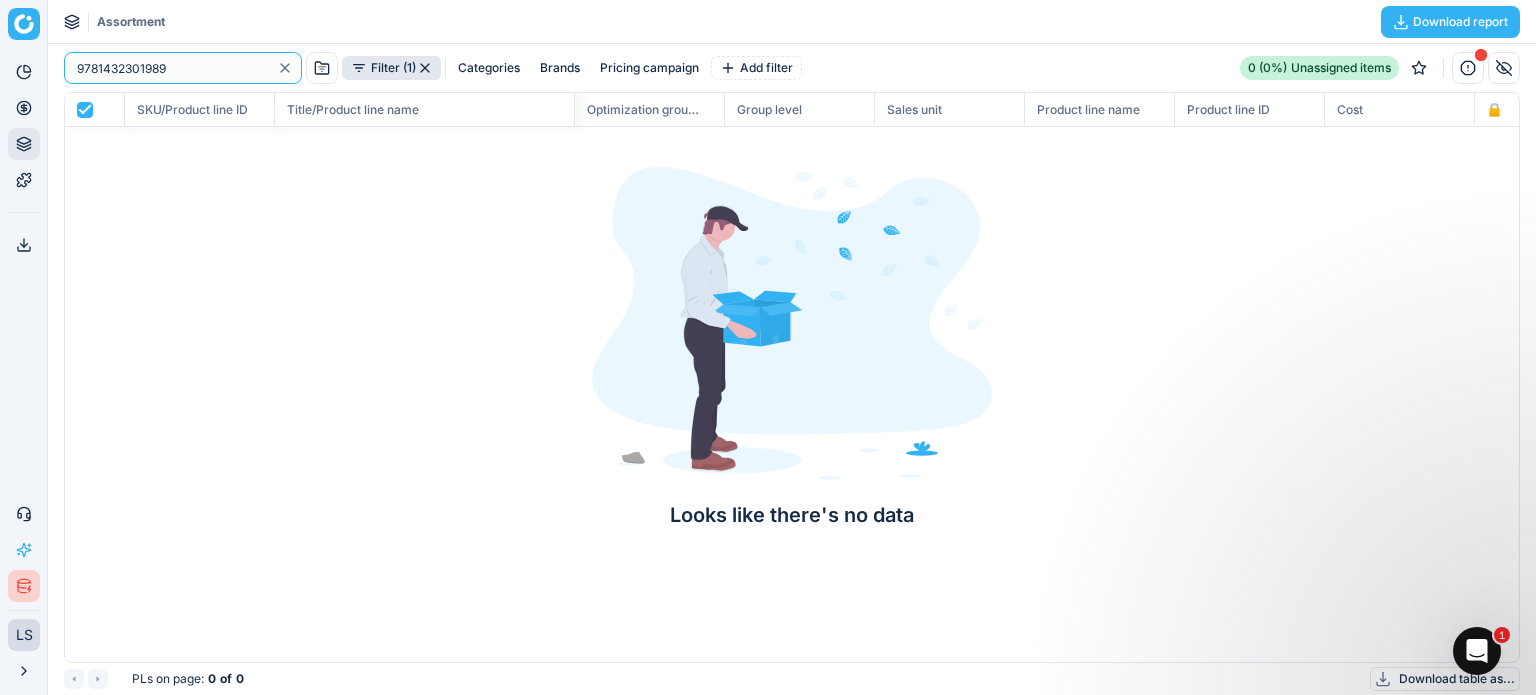 type on "9781432301989" 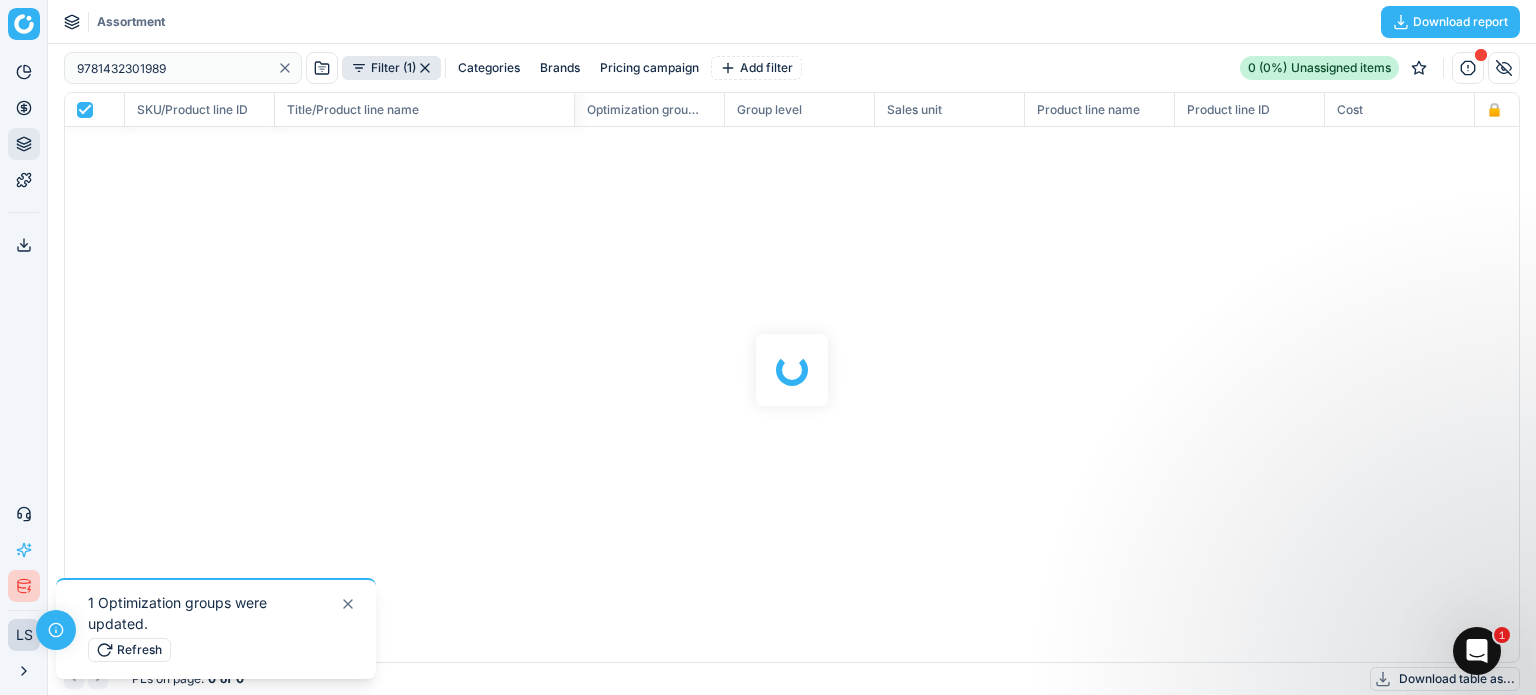 click at bounding box center (792, 369) 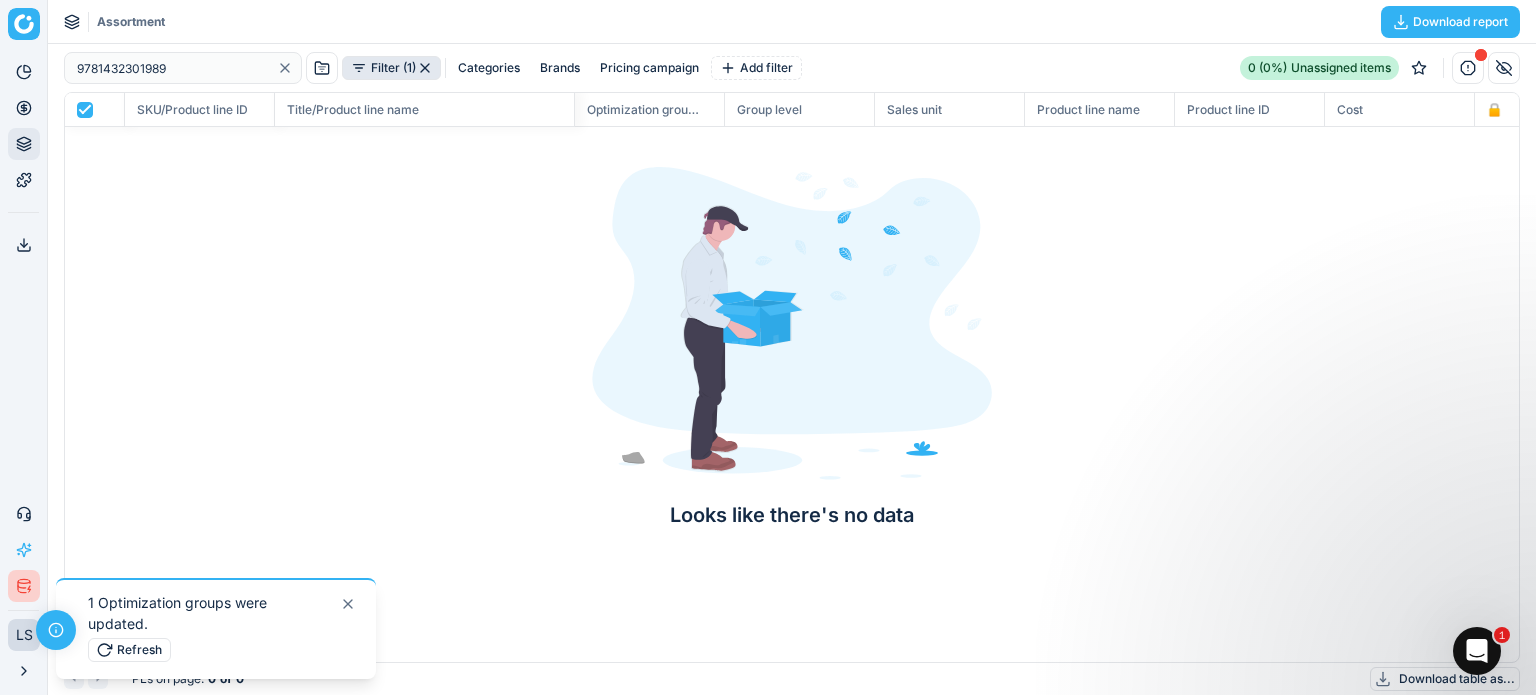 click at bounding box center (792, 369) 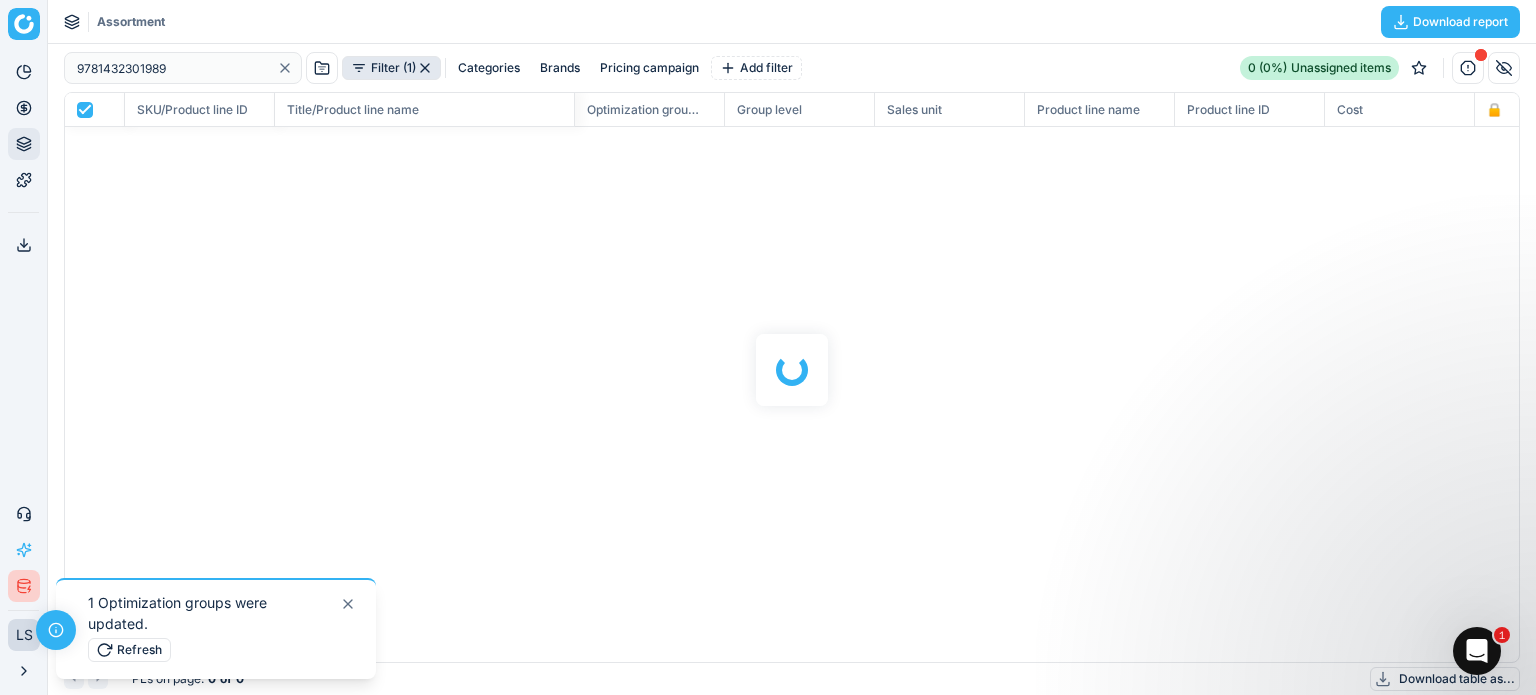 click 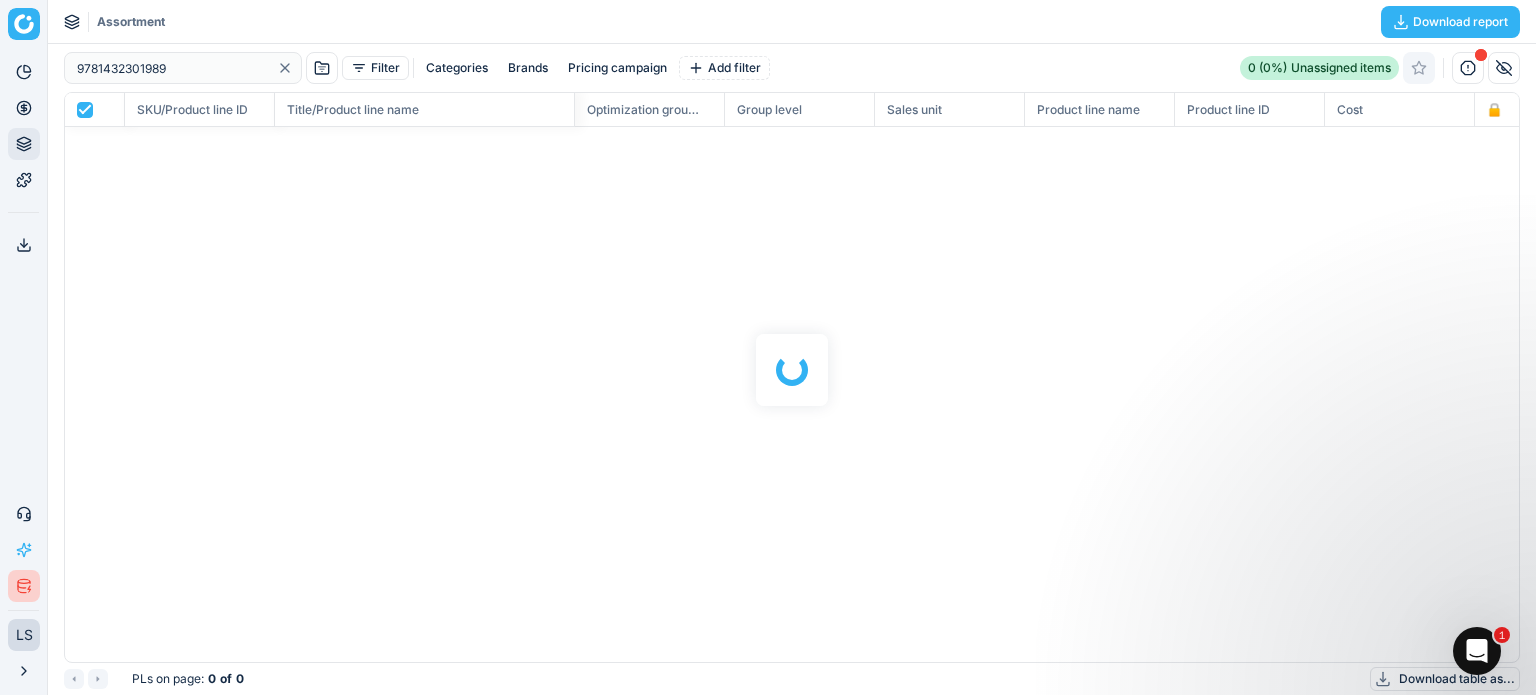click at bounding box center [792, 369] 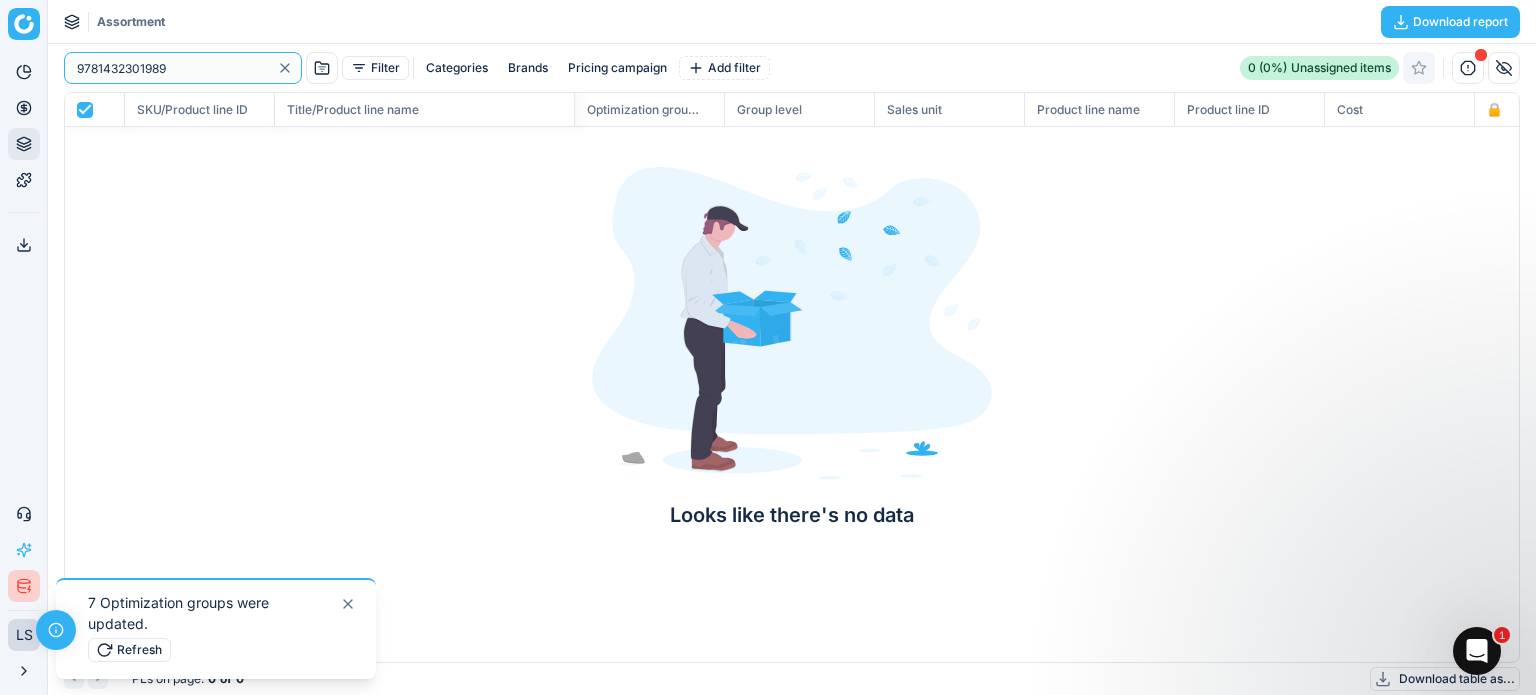 click 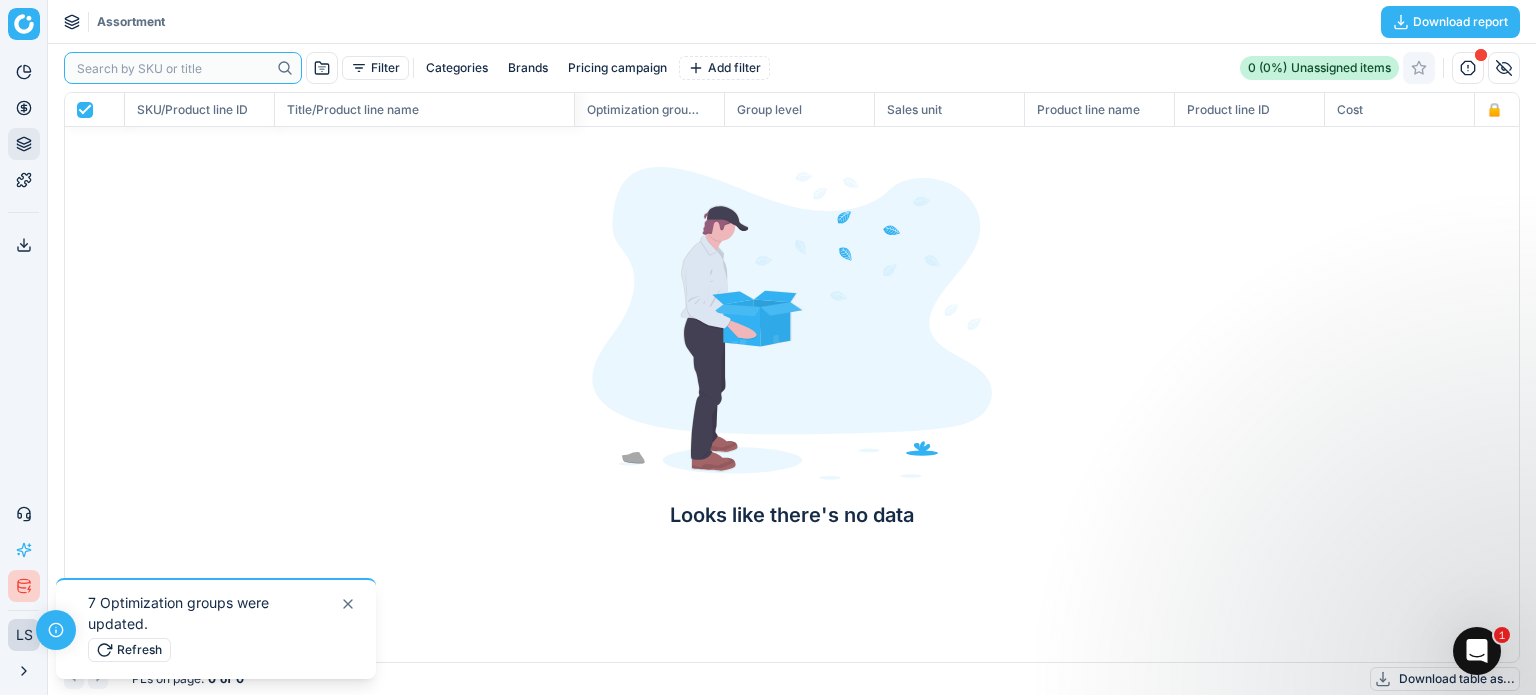 click at bounding box center [173, 68] 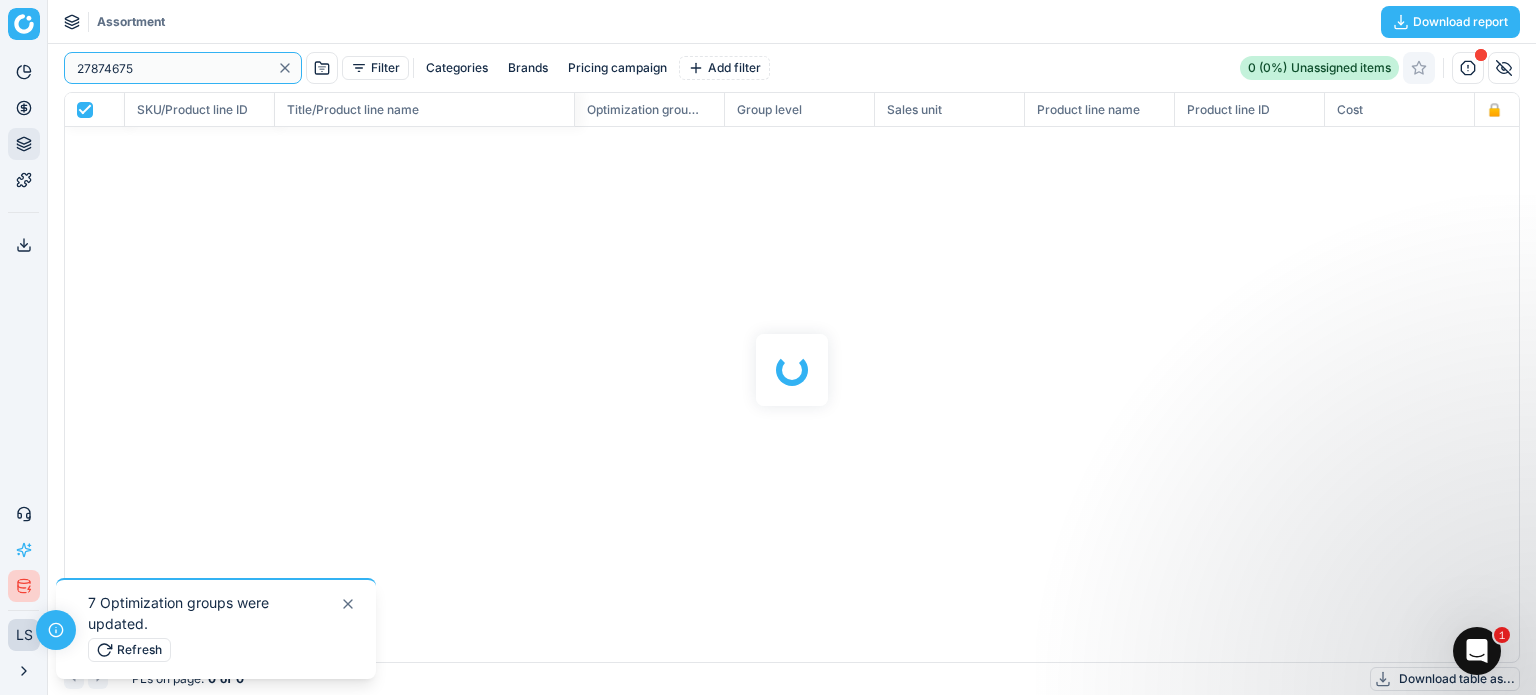 type on "27874675" 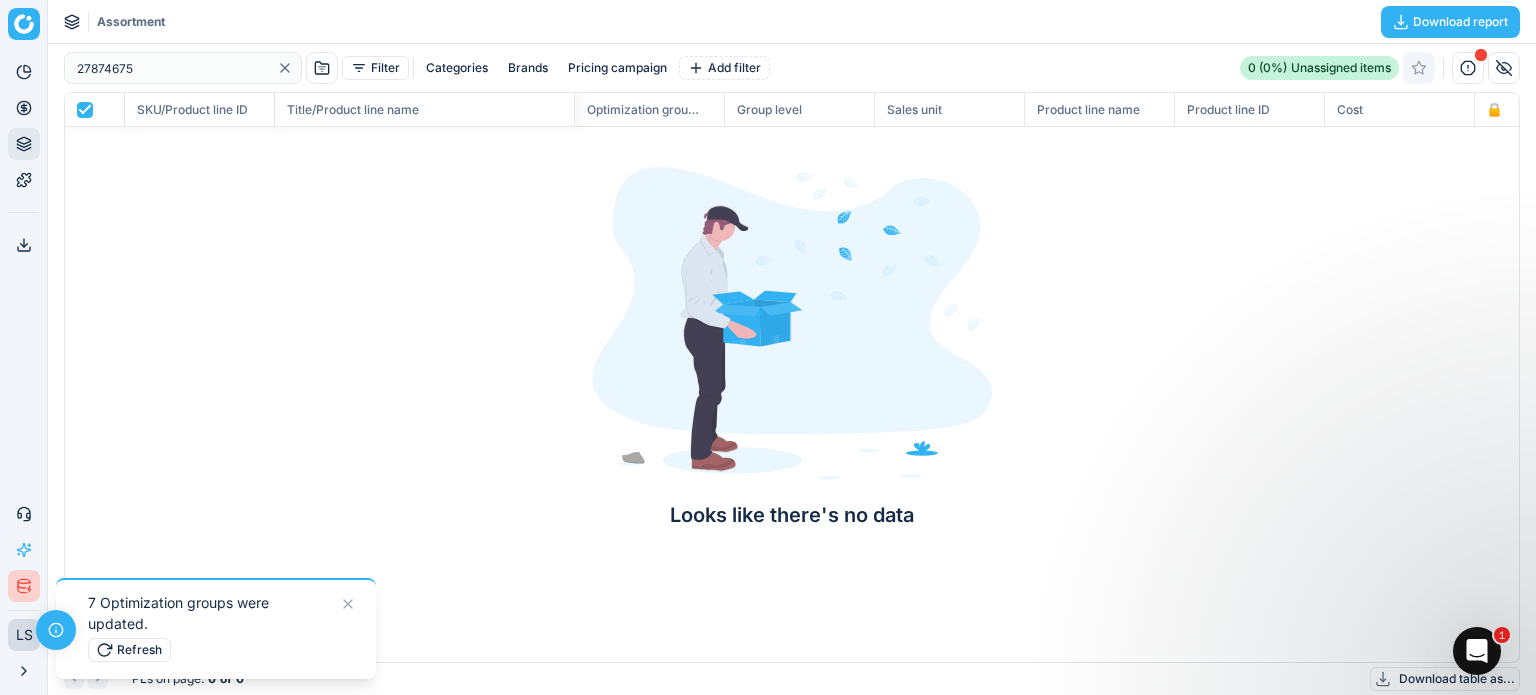 click 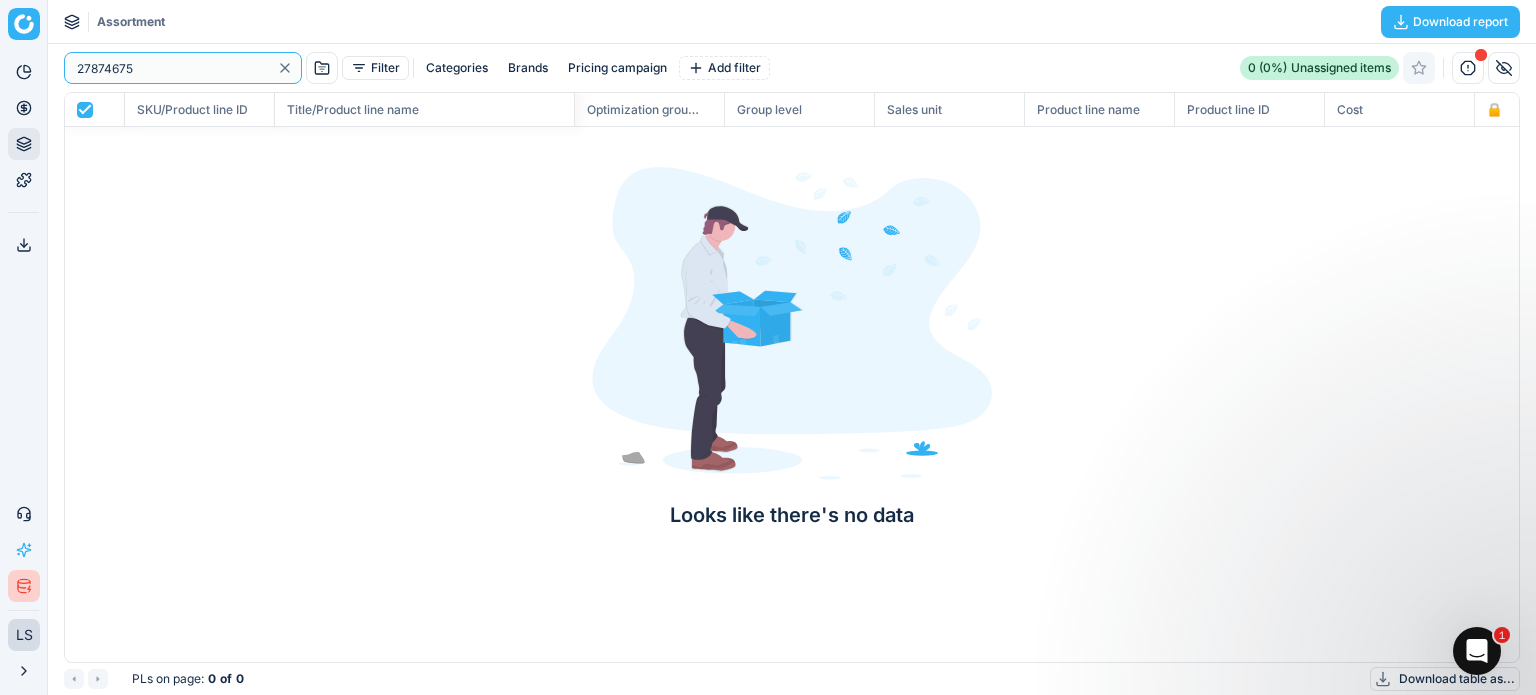 click 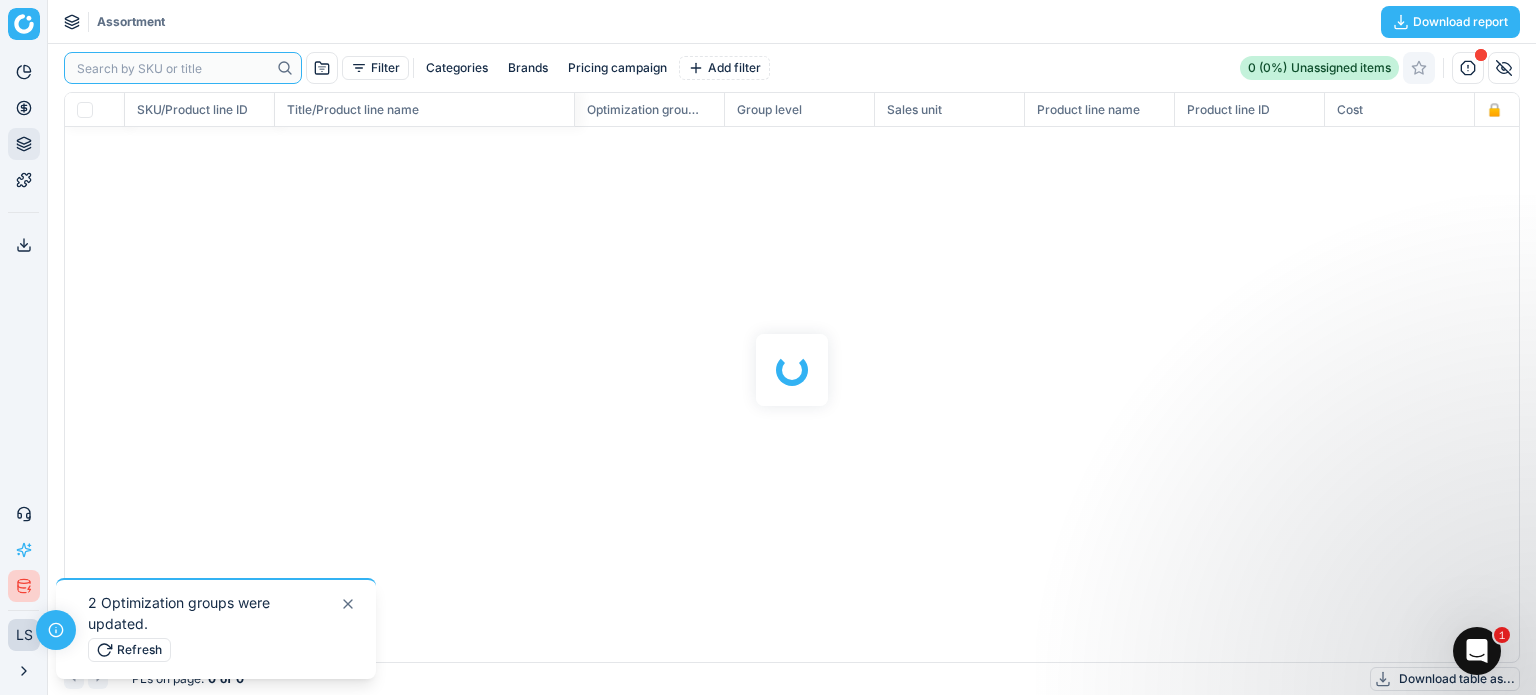 scroll, scrollTop: 539, scrollLeft: 1424, axis: both 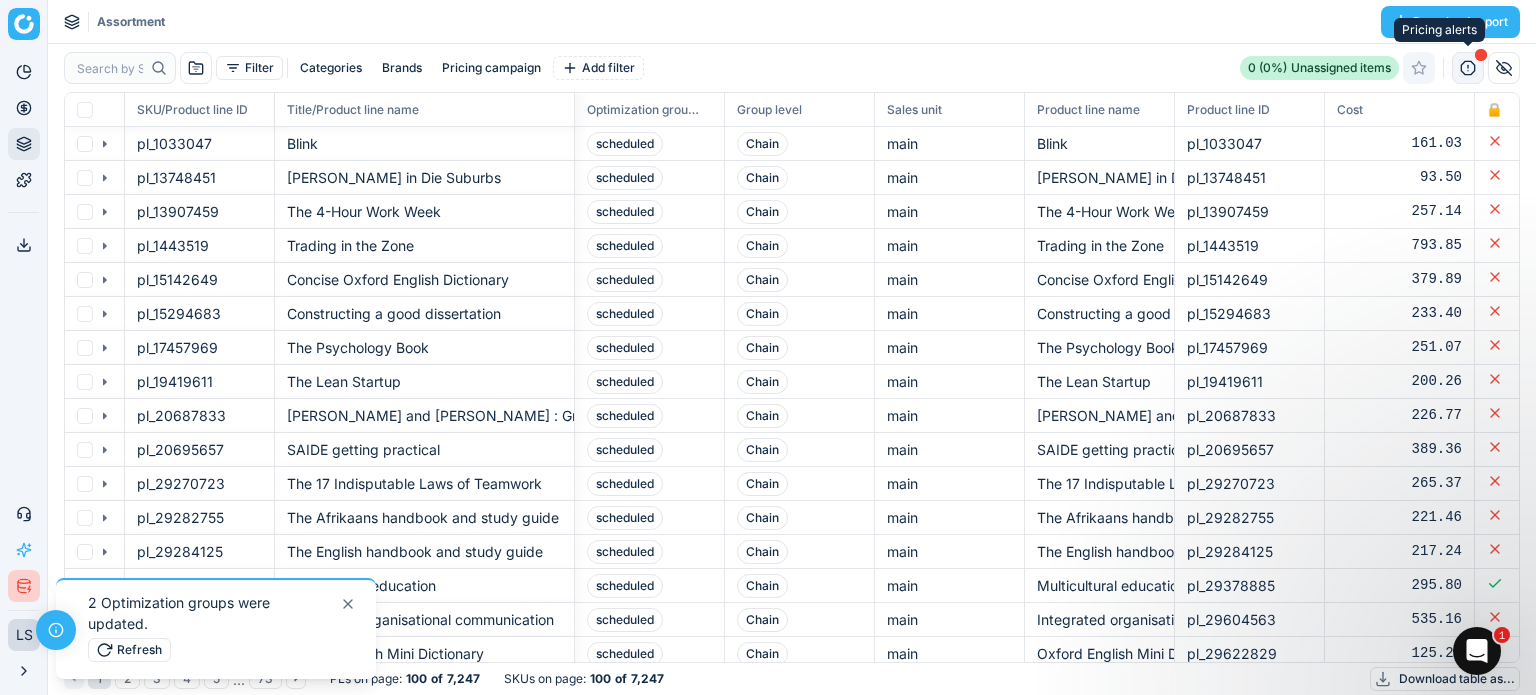 click at bounding box center [1468, 68] 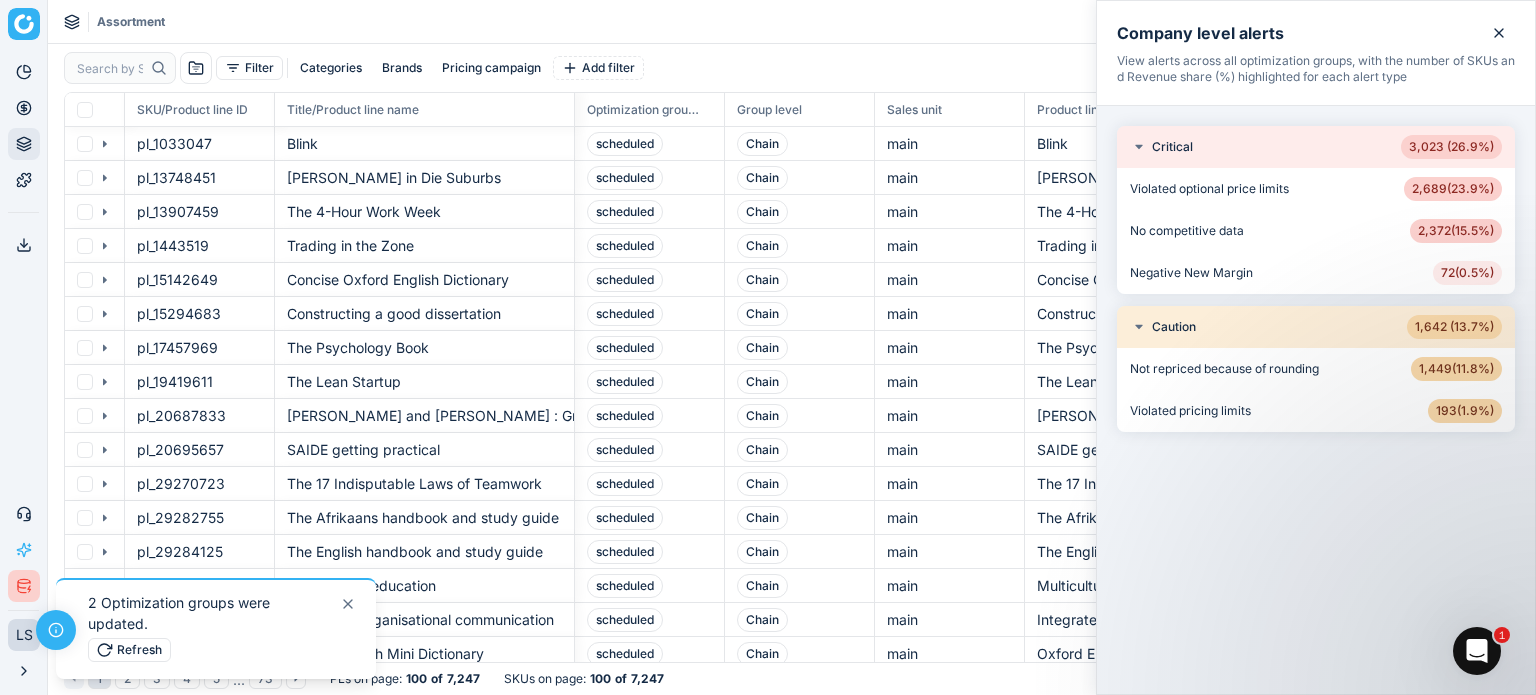 click on "72  ( 0.5% )" at bounding box center (1467, 273) 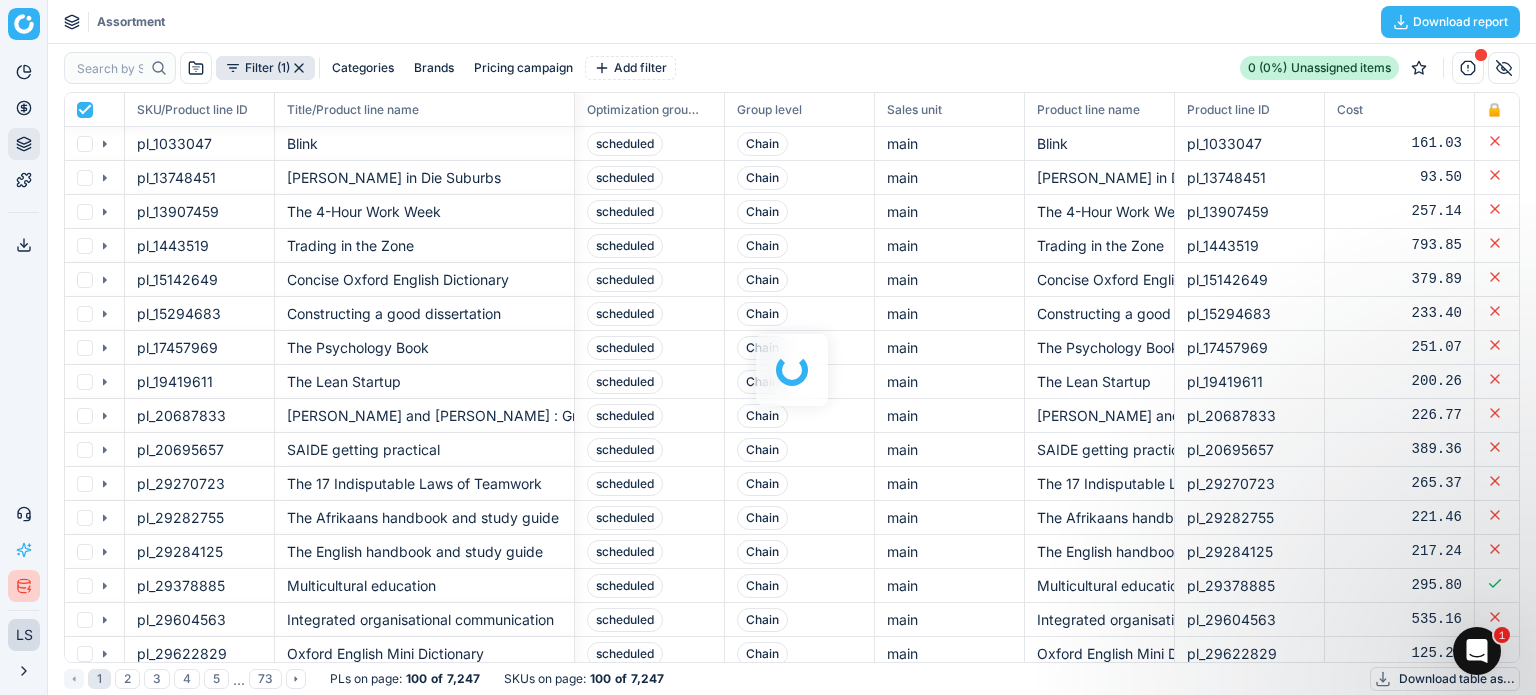 checkbox on "true" 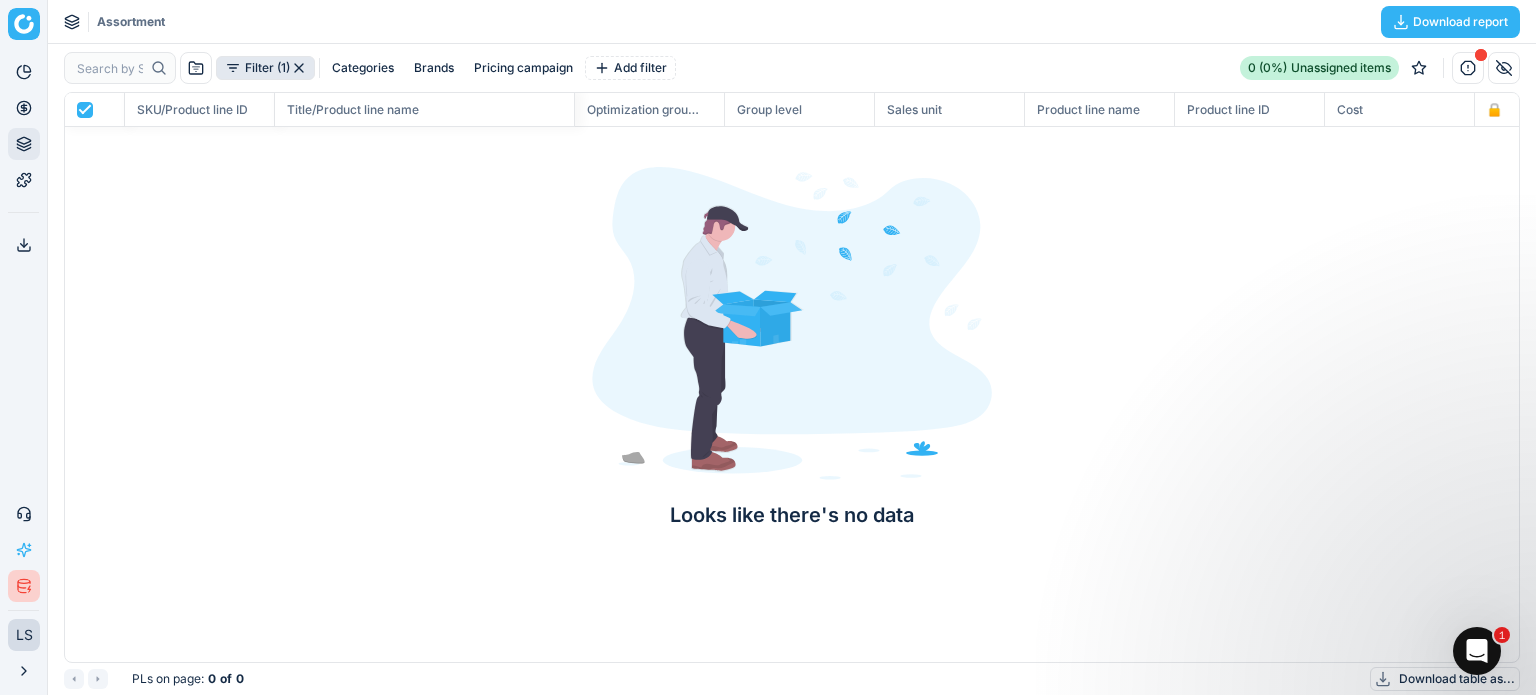scroll, scrollTop: 2, scrollLeft: 2, axis: both 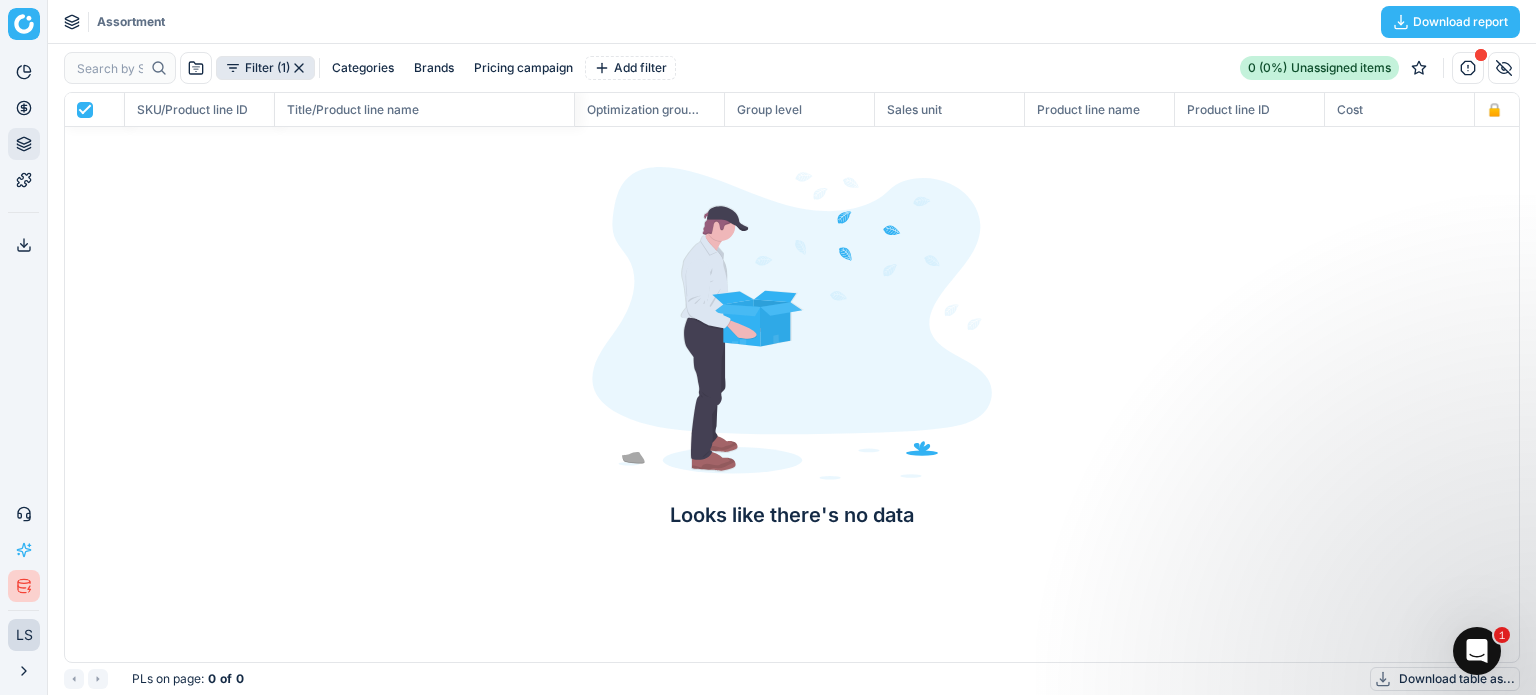 click on "Filter   (1)" at bounding box center (265, 68) 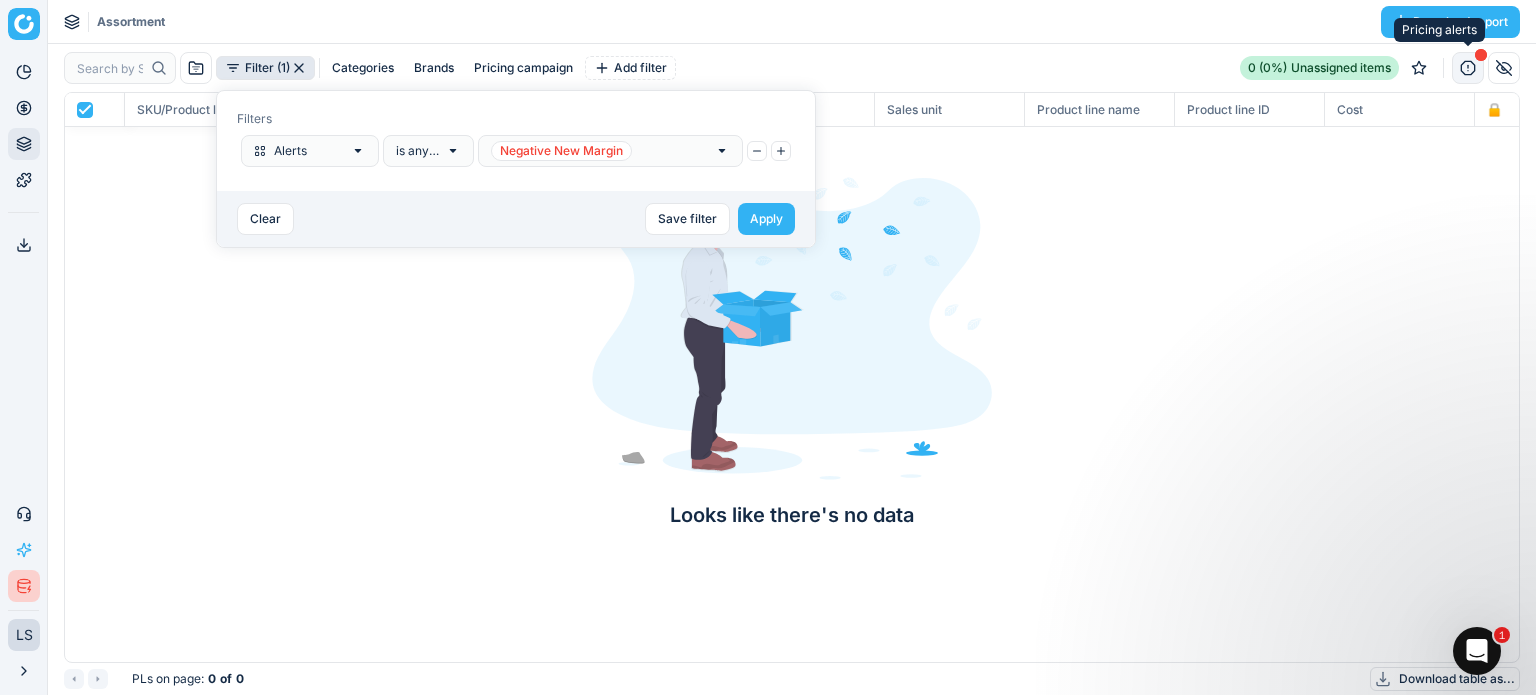 click at bounding box center (1468, 68) 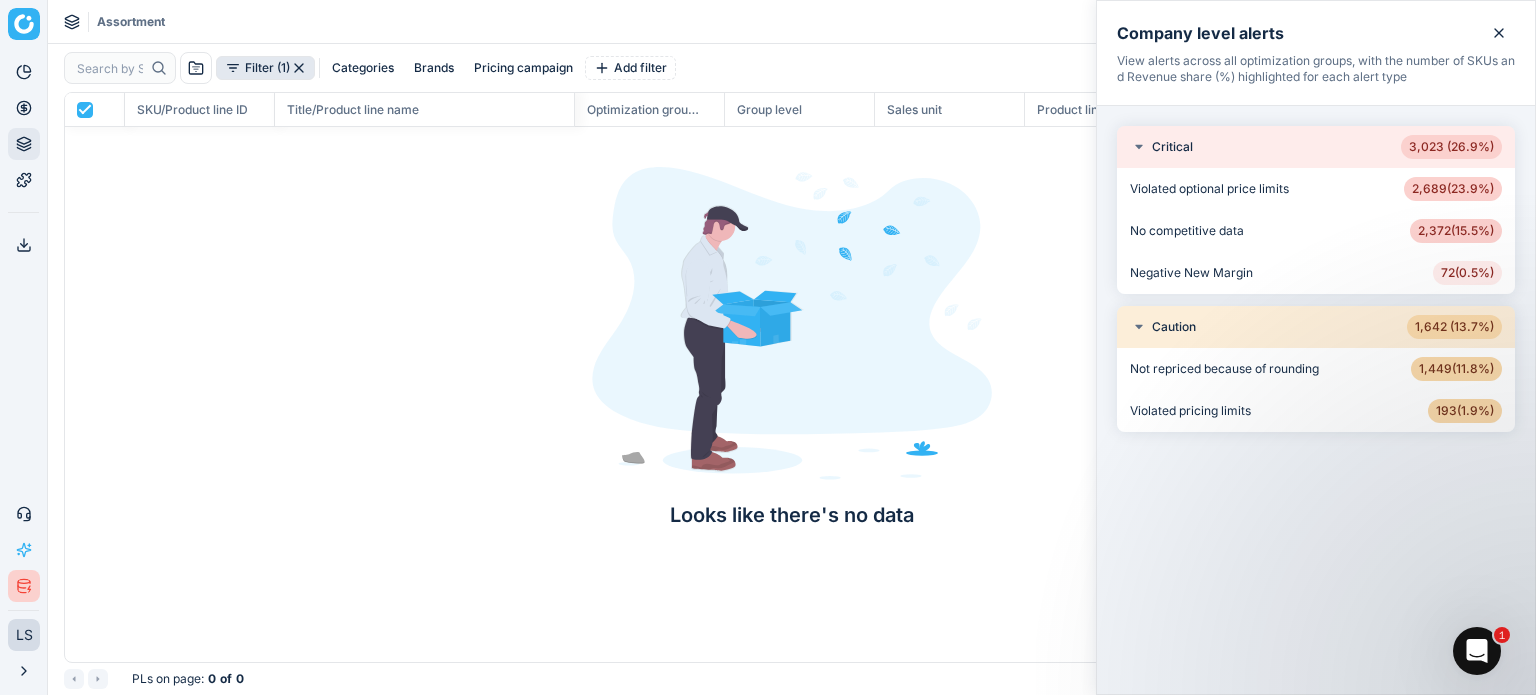 click on "72  ( 0.5% )" at bounding box center [1467, 273] 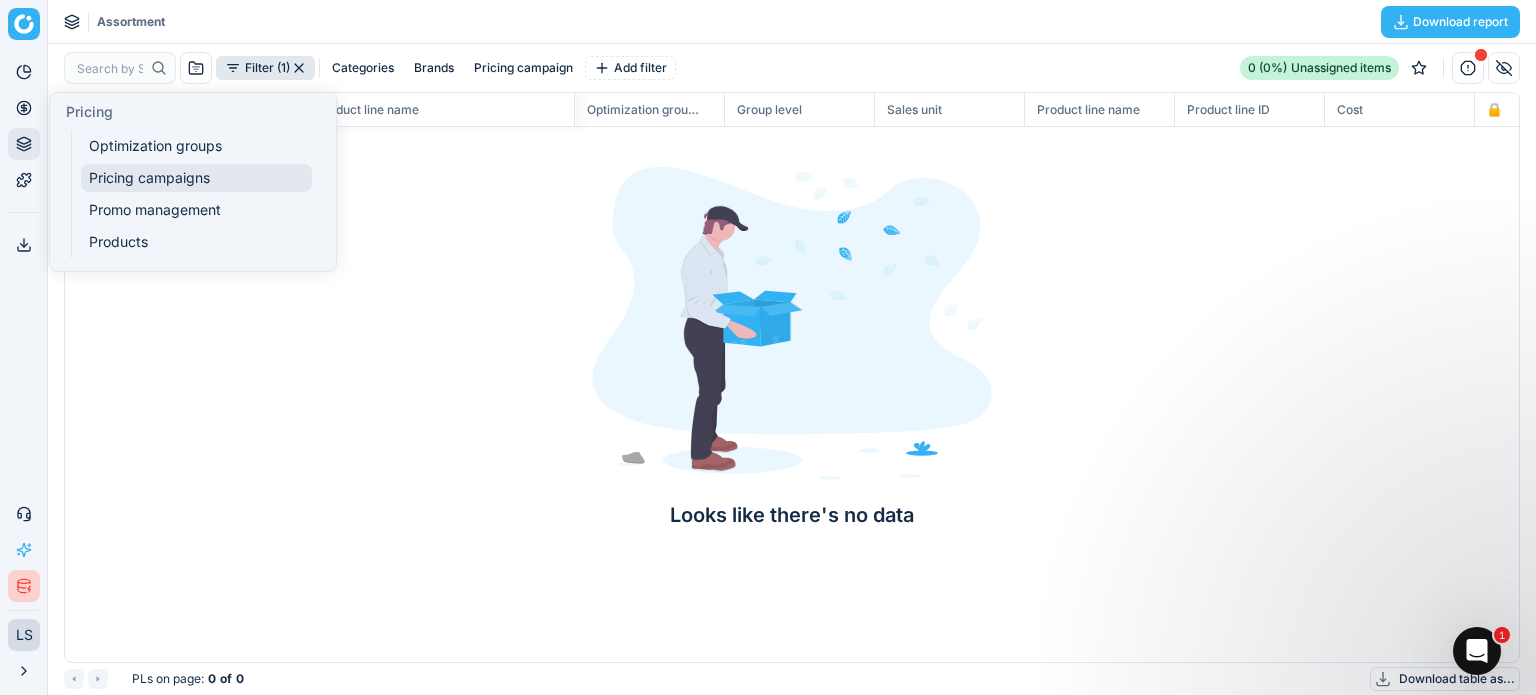 click on "Pricing campaigns" at bounding box center [196, 178] 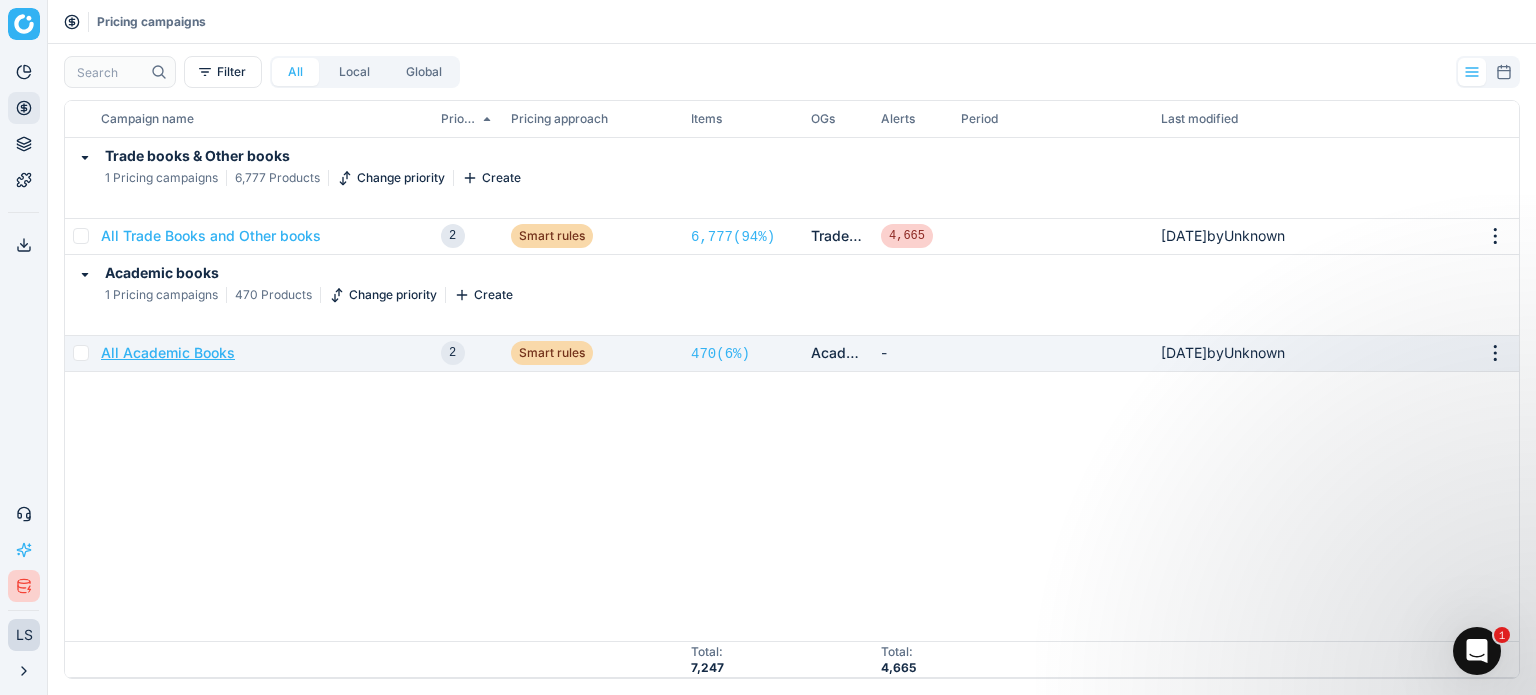 click on "All Academic Books" at bounding box center (168, 353) 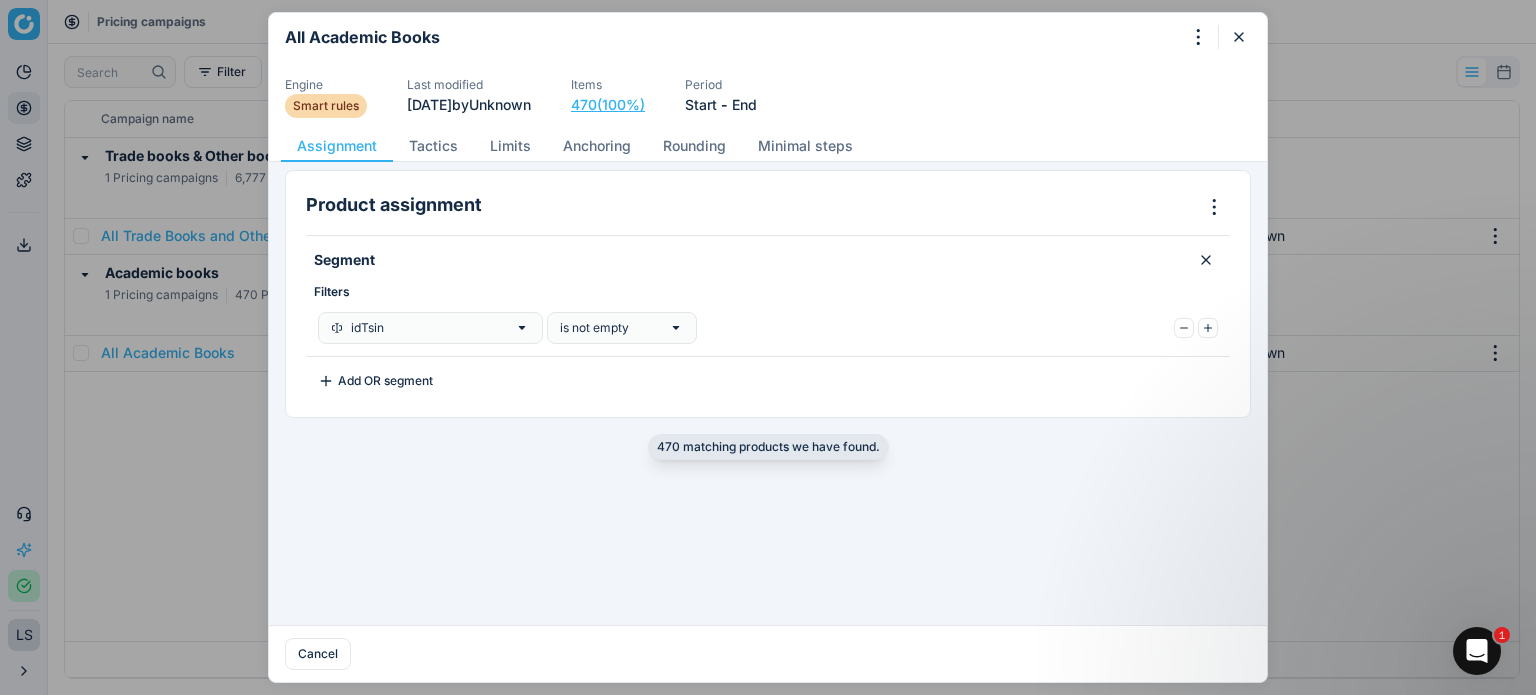 click on "470  (100%)" at bounding box center [608, 105] 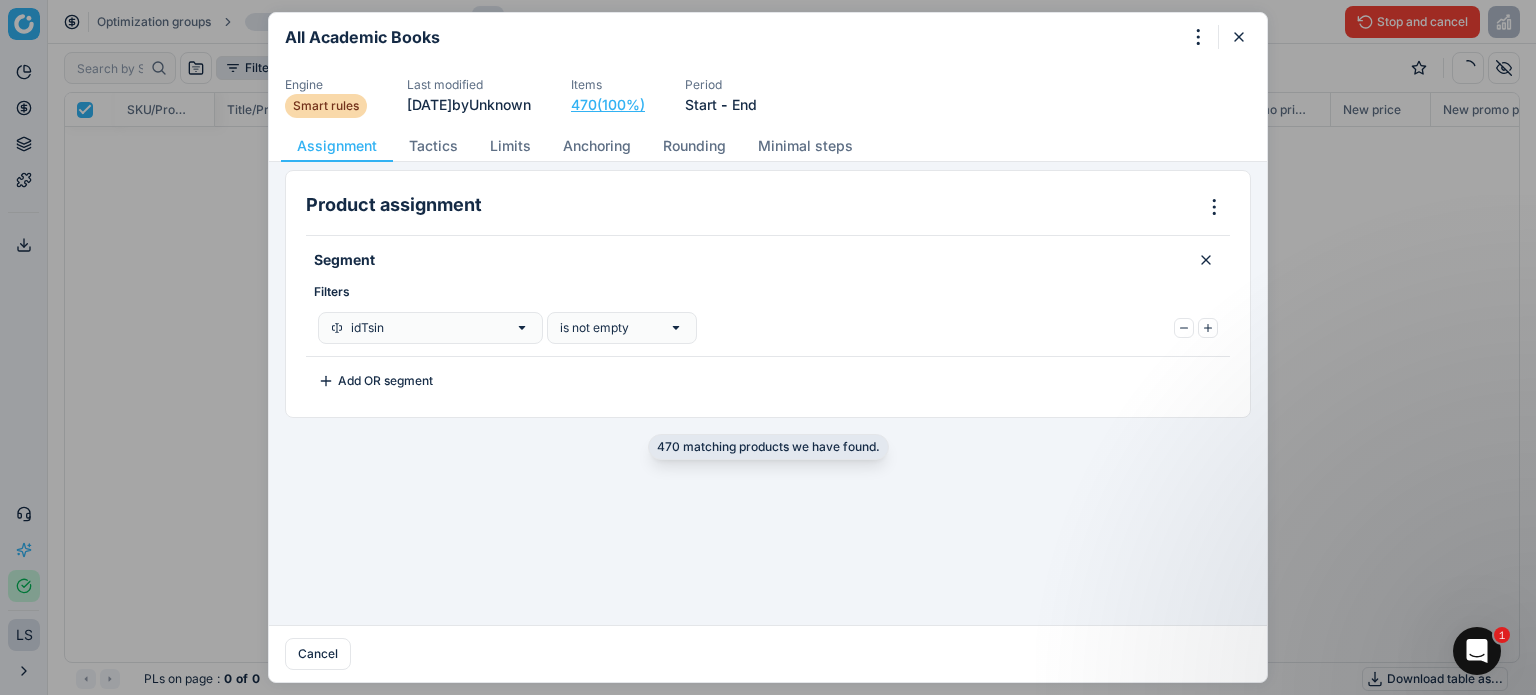 scroll, scrollTop: 2, scrollLeft: 2, axis: both 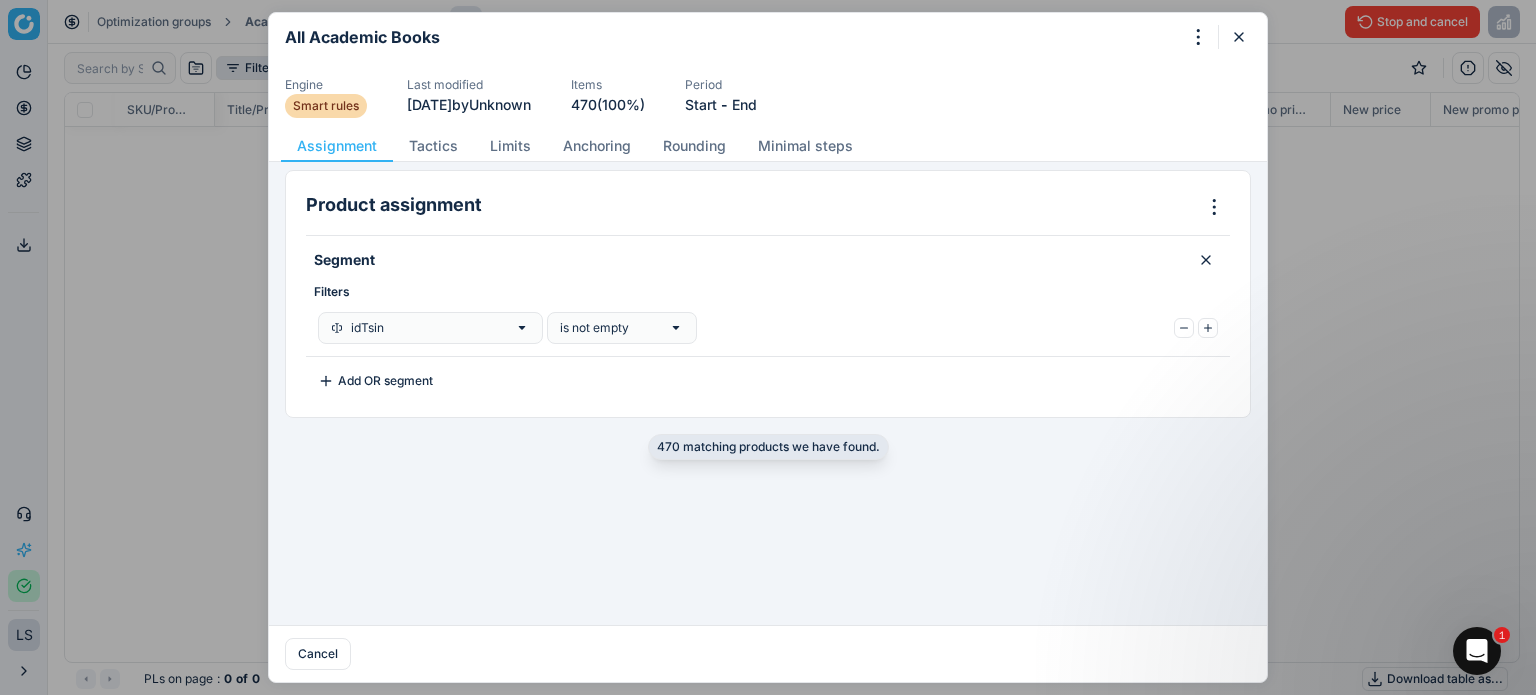 checkbox on "false" 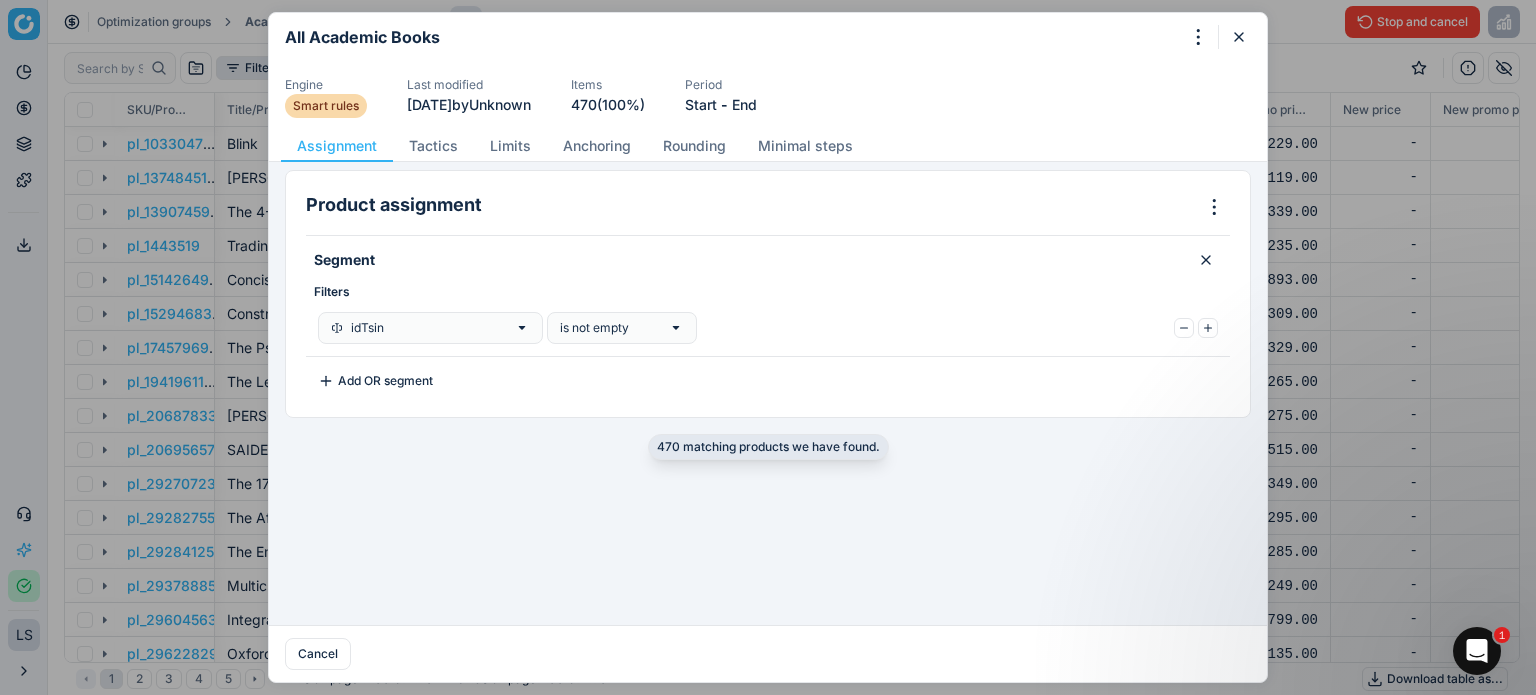 scroll, scrollTop: 539, scrollLeft: 1424, axis: both 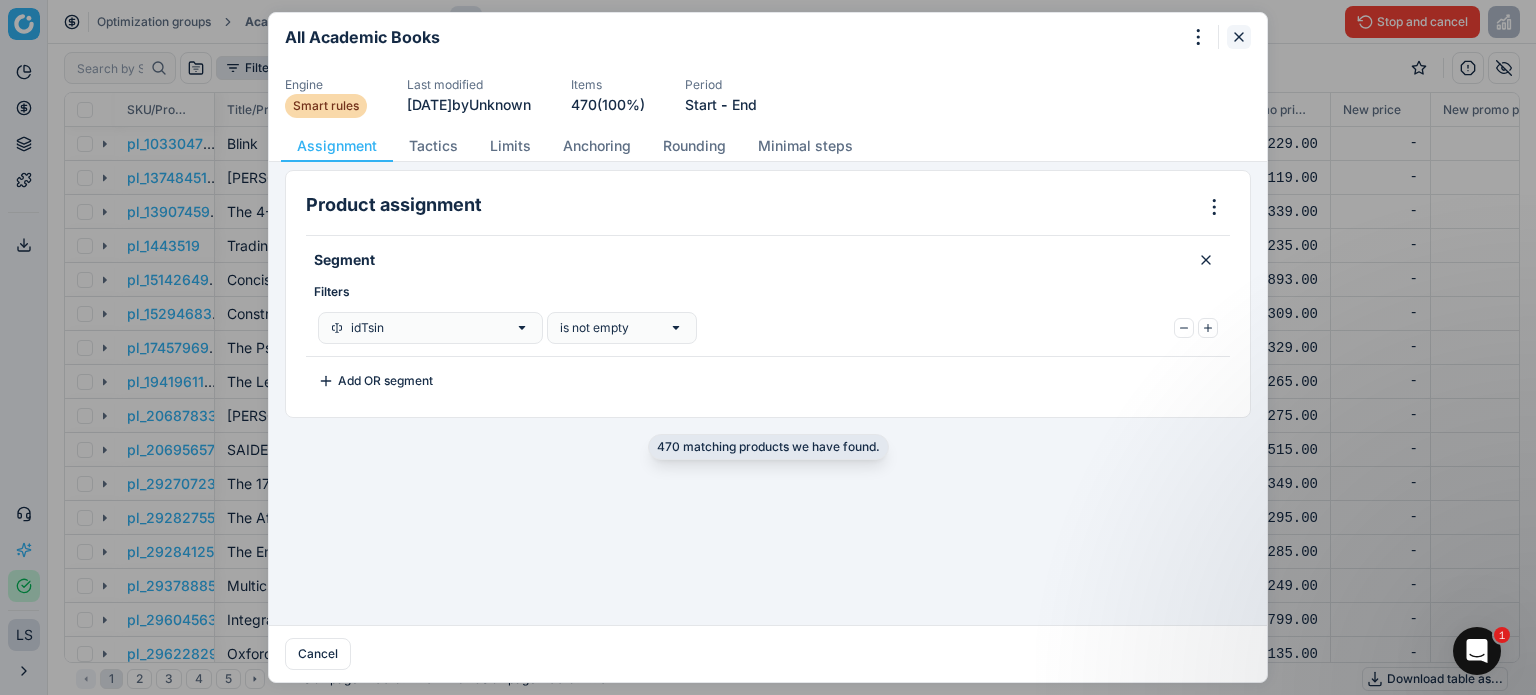 click at bounding box center [1239, 37] 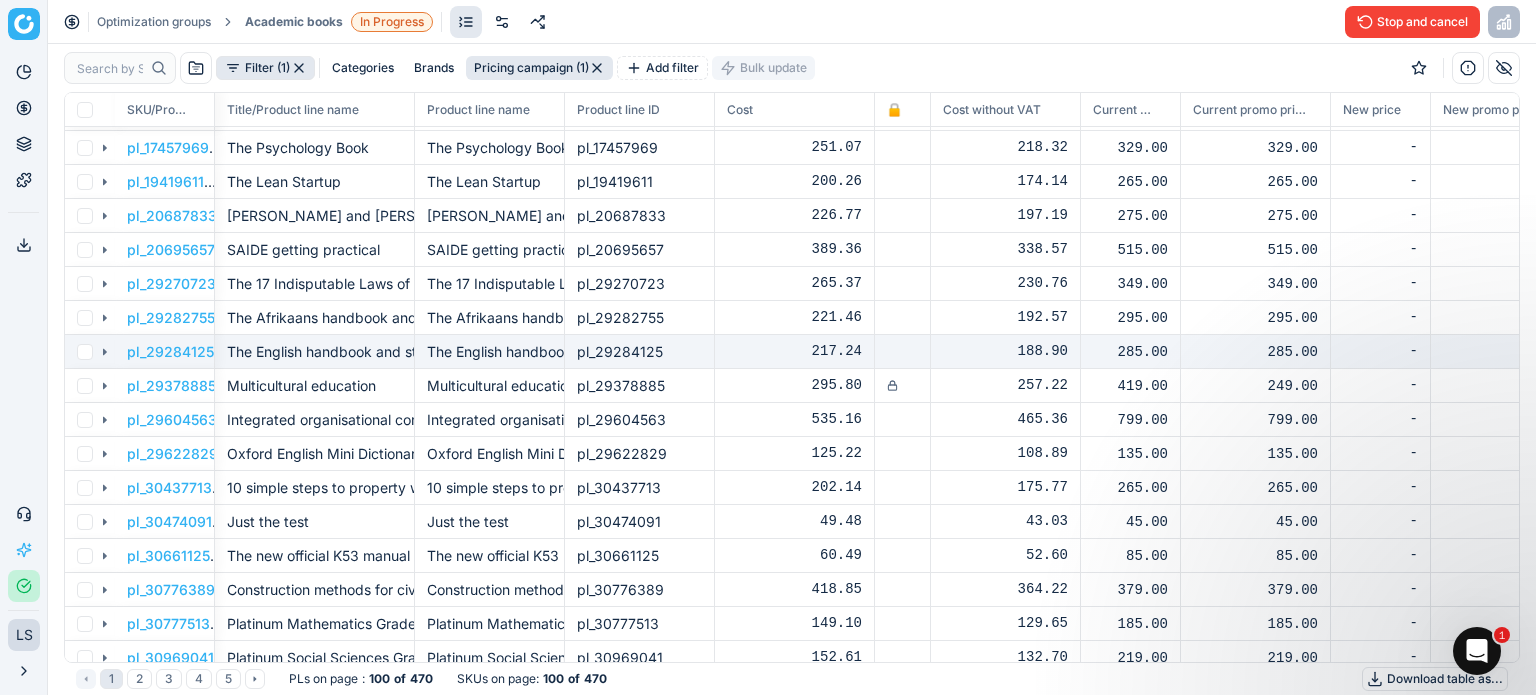scroll, scrollTop: 300, scrollLeft: 0, axis: vertical 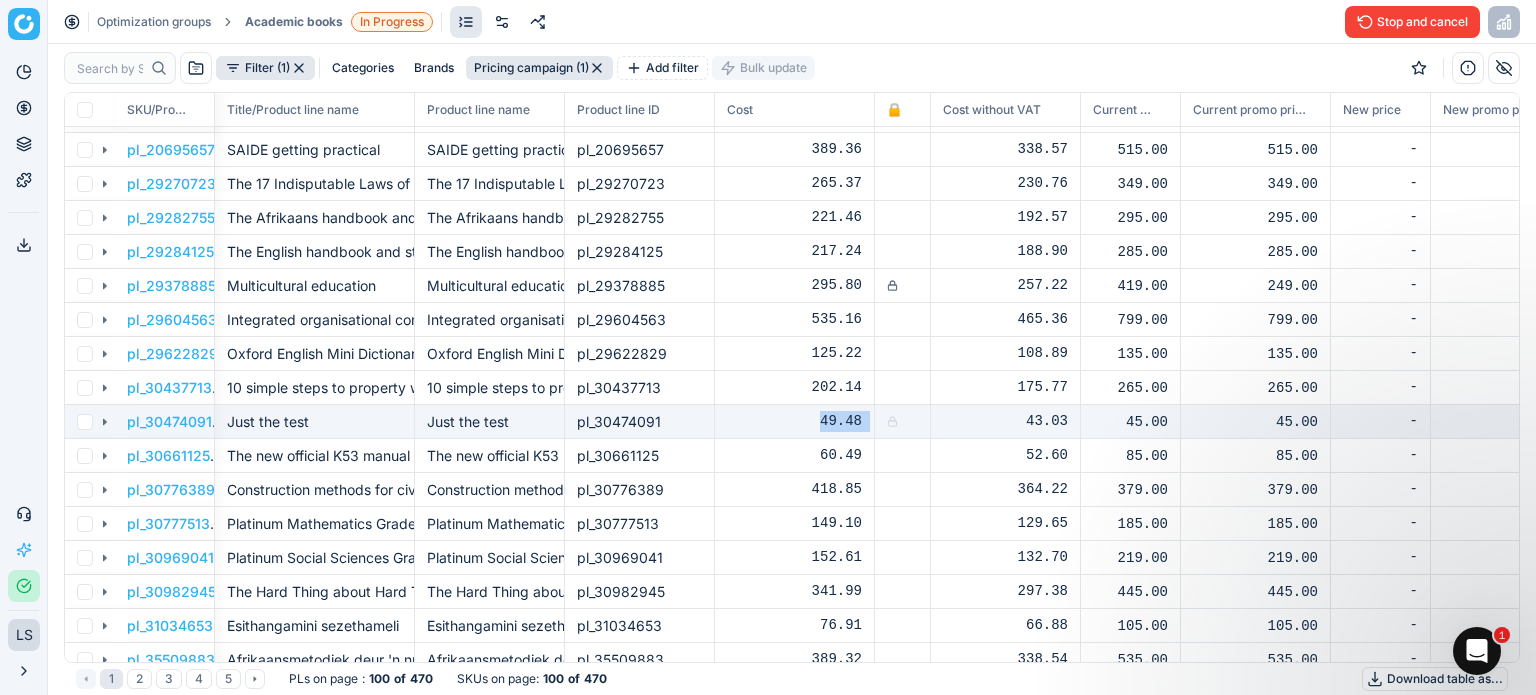 drag, startPoint x: 802, startPoint y: 420, endPoint x: 902, endPoint y: 420, distance: 100 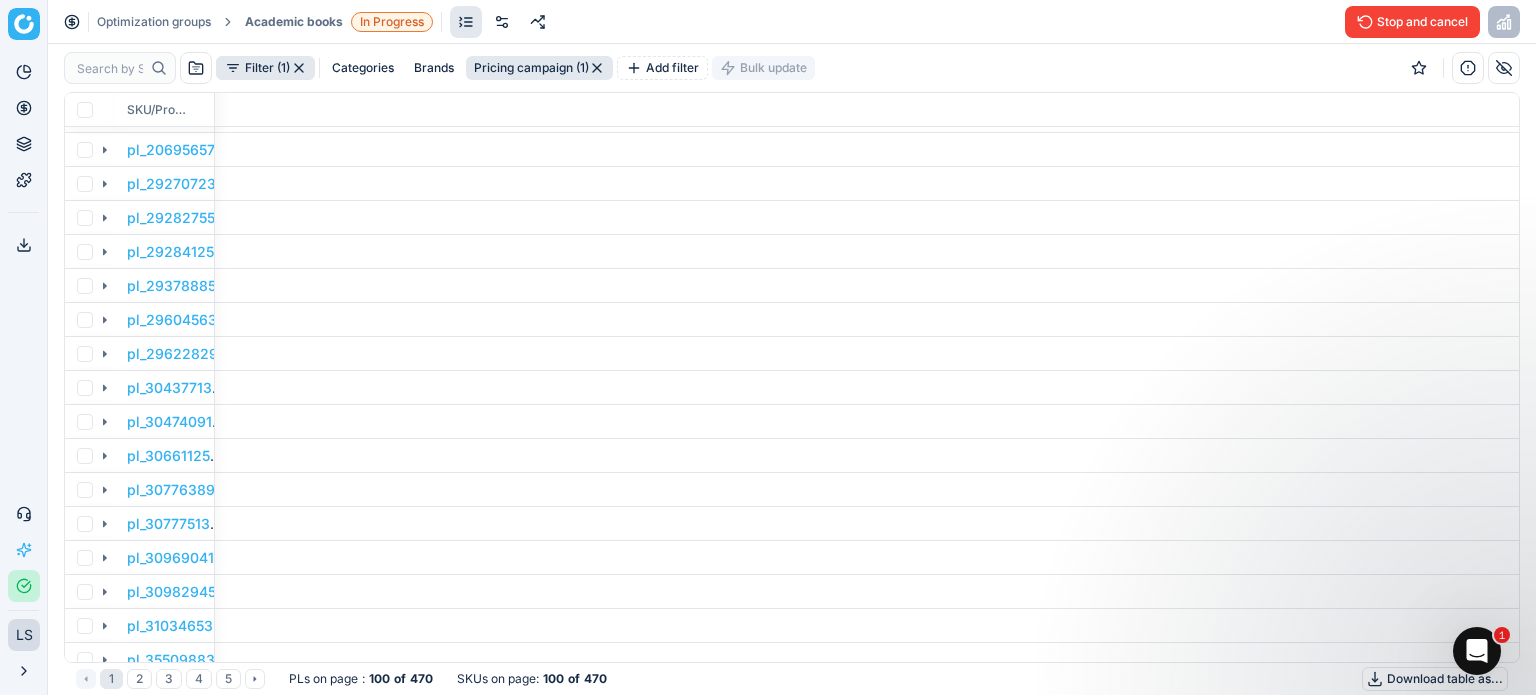 scroll, scrollTop: 300, scrollLeft: 2304, axis: both 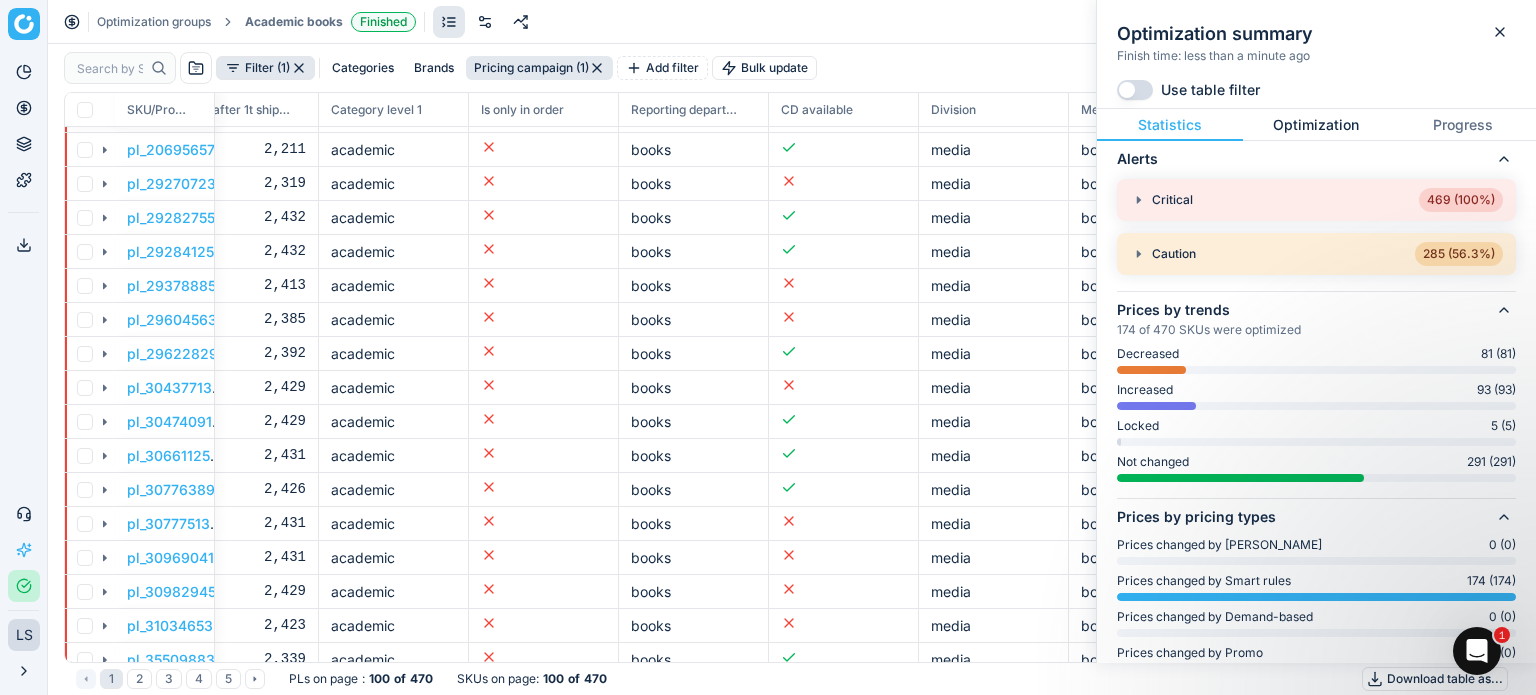 click on "Optimization" at bounding box center (1316, 125) 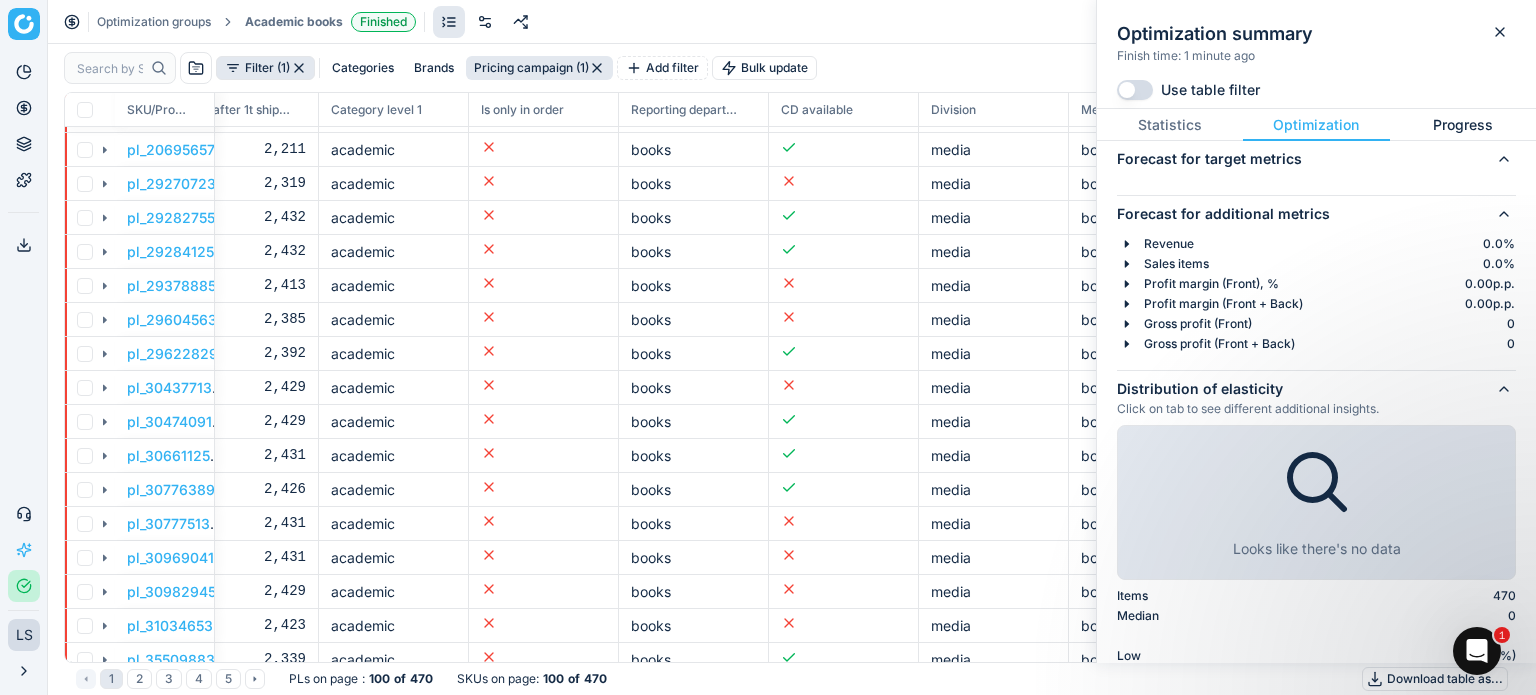 click on "Progress" at bounding box center (1463, 125) 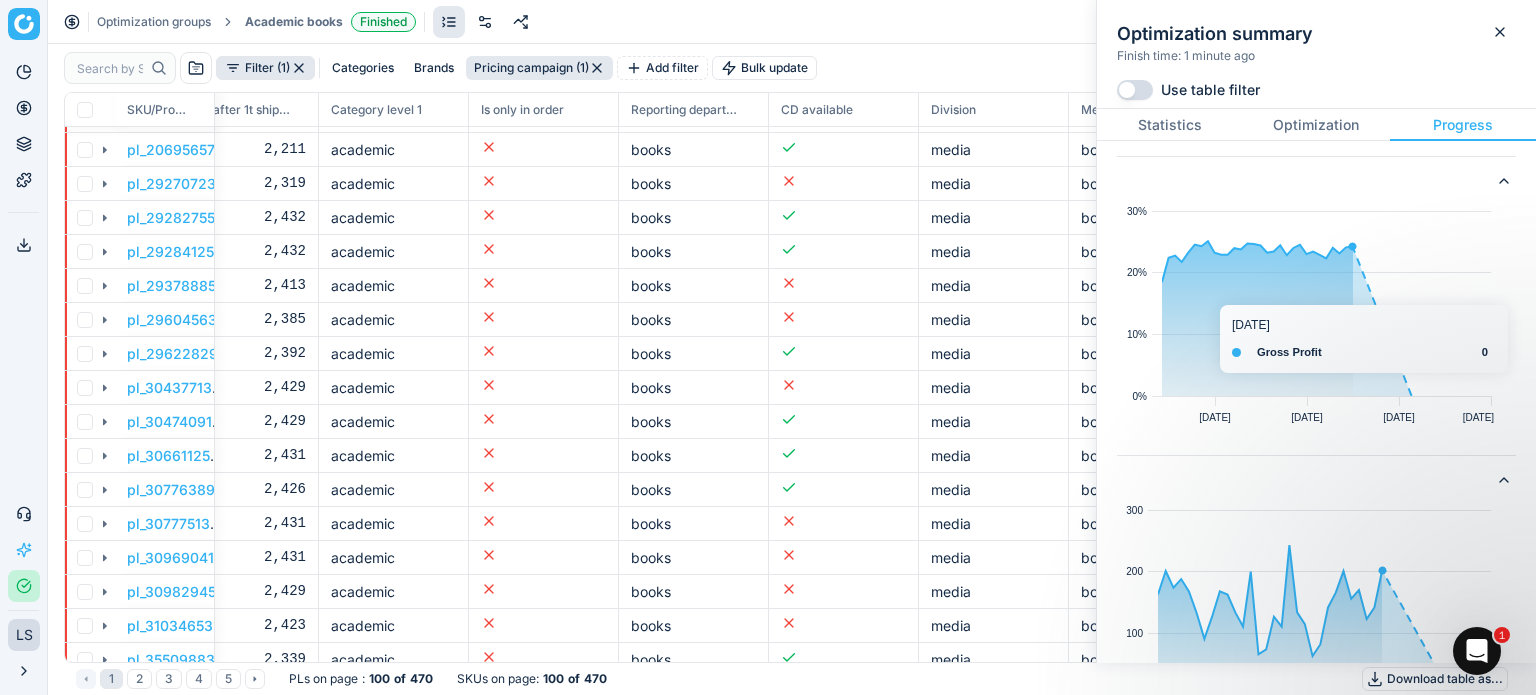 scroll, scrollTop: 500, scrollLeft: 0, axis: vertical 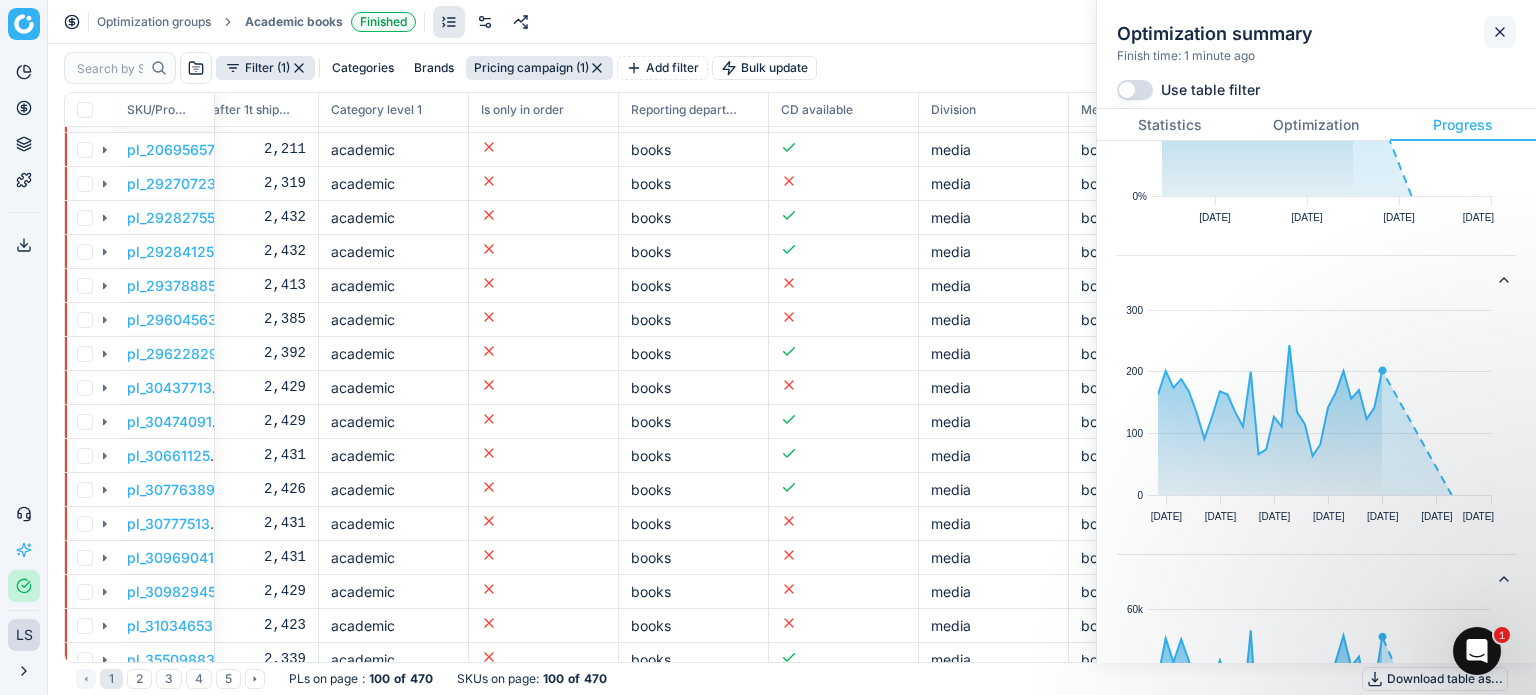 click 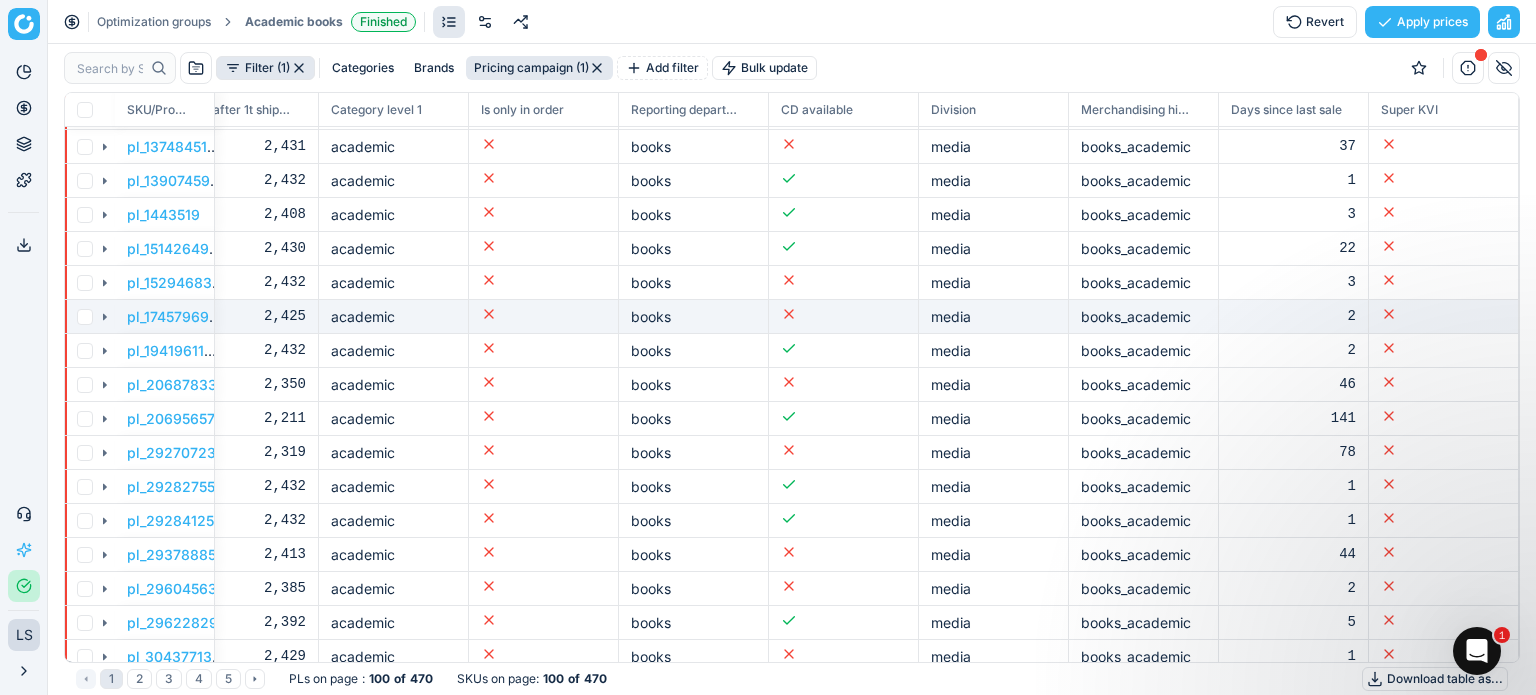 scroll, scrollTop: 0, scrollLeft: 9536, axis: horizontal 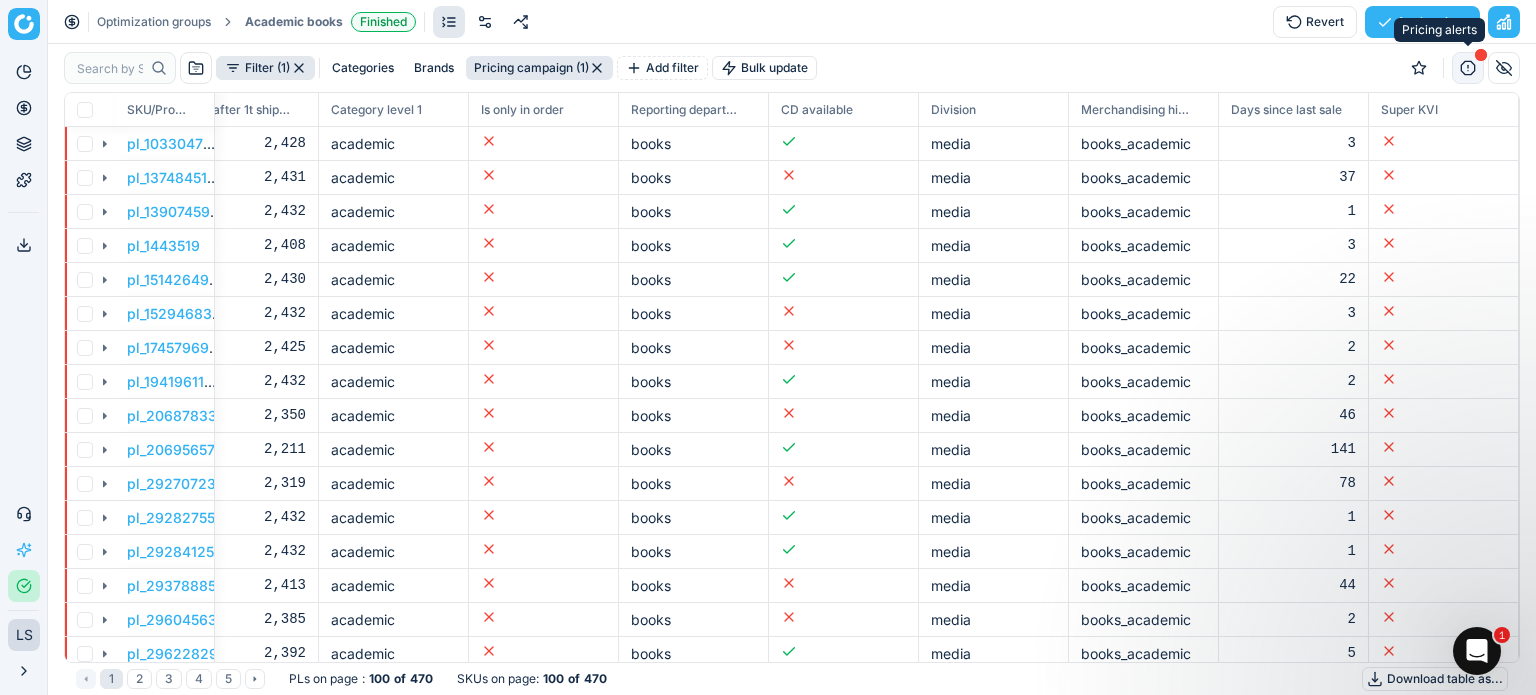 click 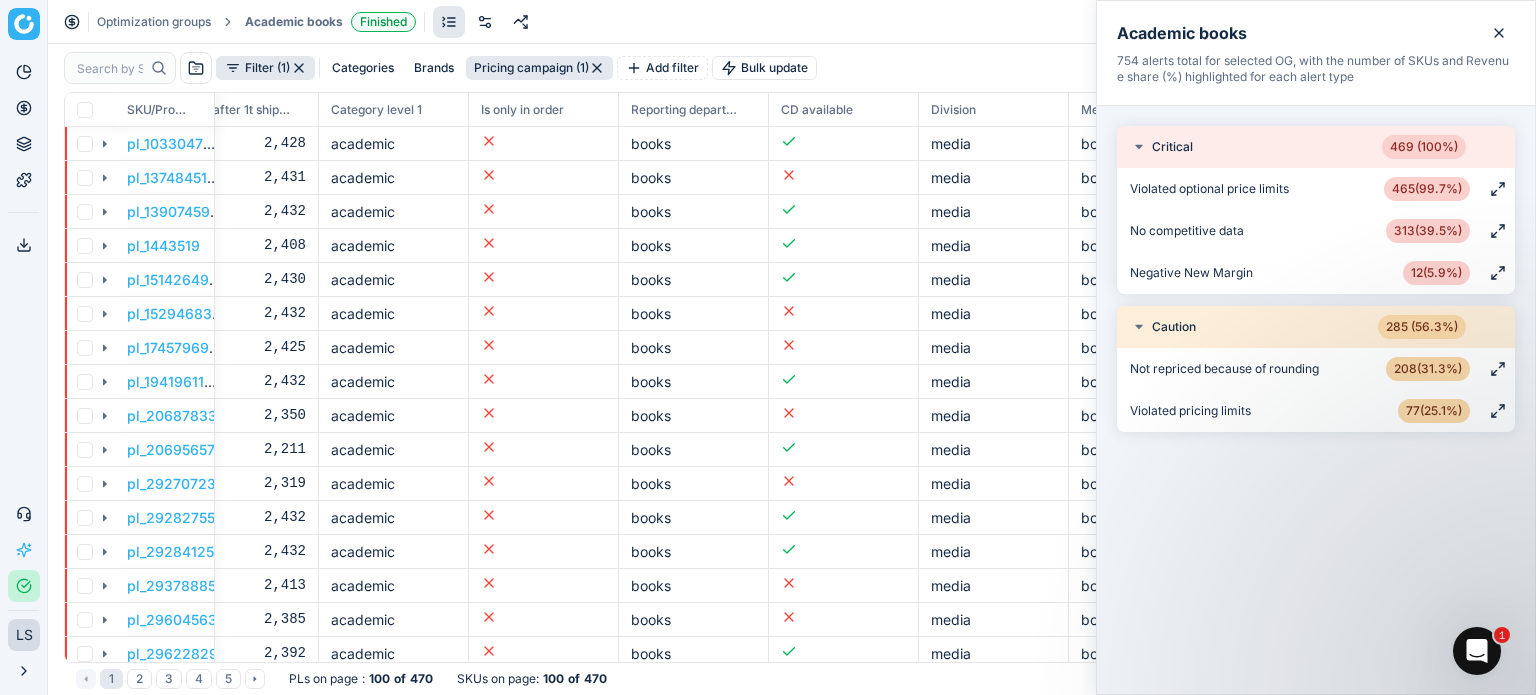 click on "Violated optional price limits" at bounding box center [1209, 189] 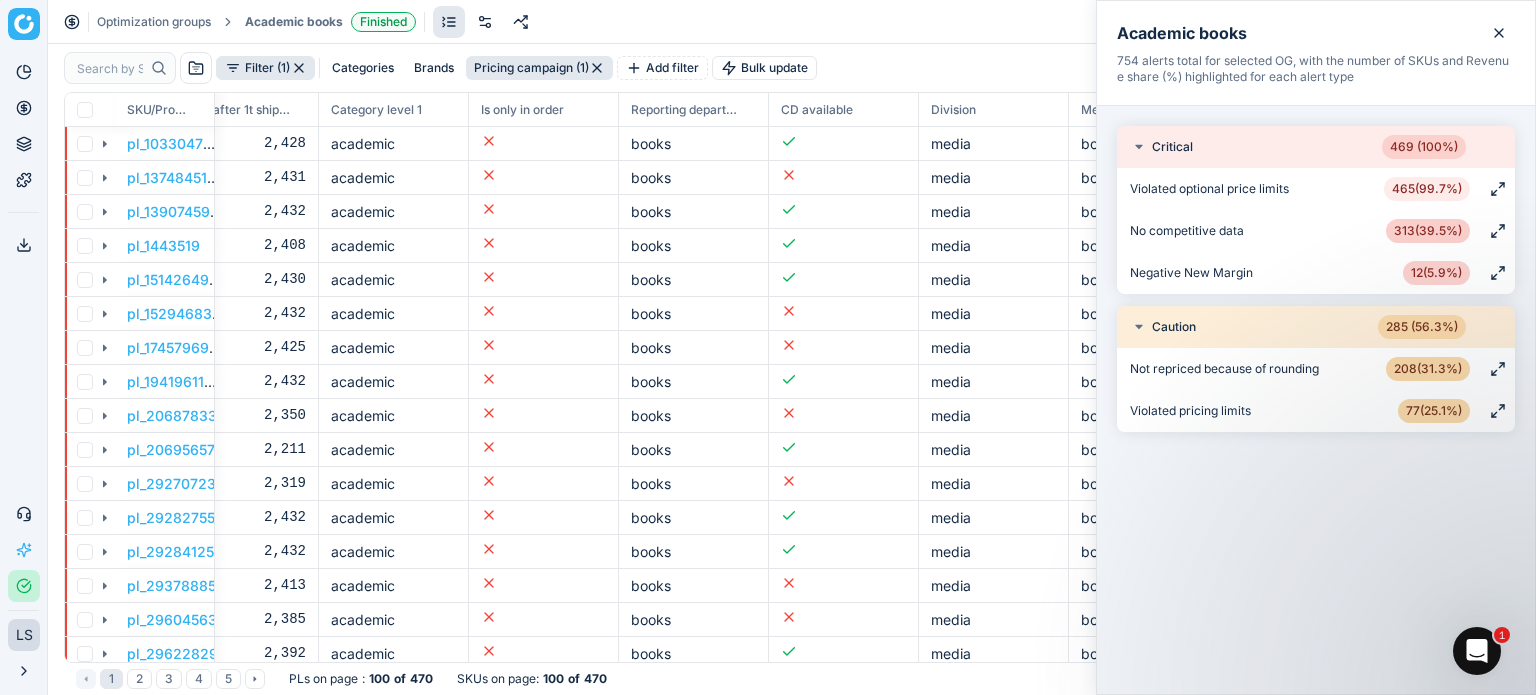 click on "465  ( 99.7% )" at bounding box center [1427, 189] 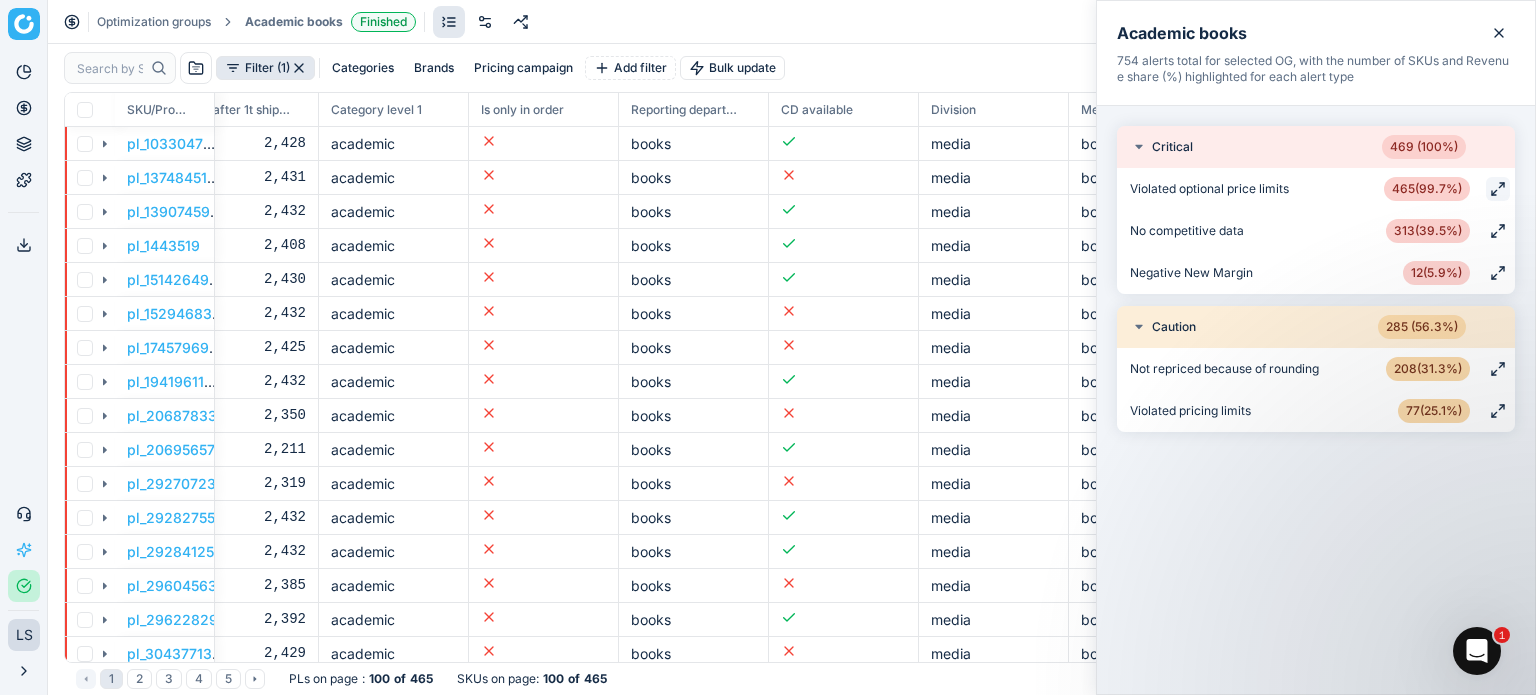 click 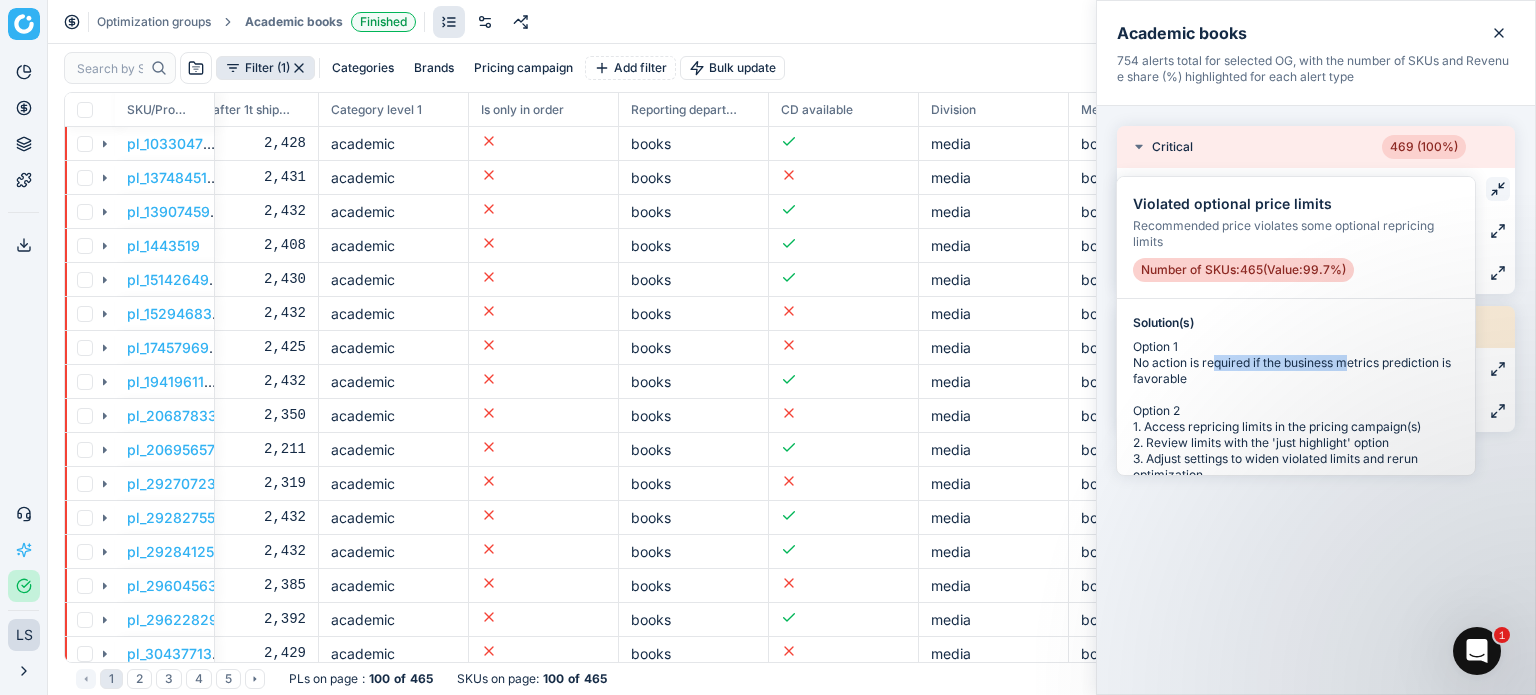 drag, startPoint x: 1208, startPoint y: 363, endPoint x: 1339, endPoint y: 363, distance: 131 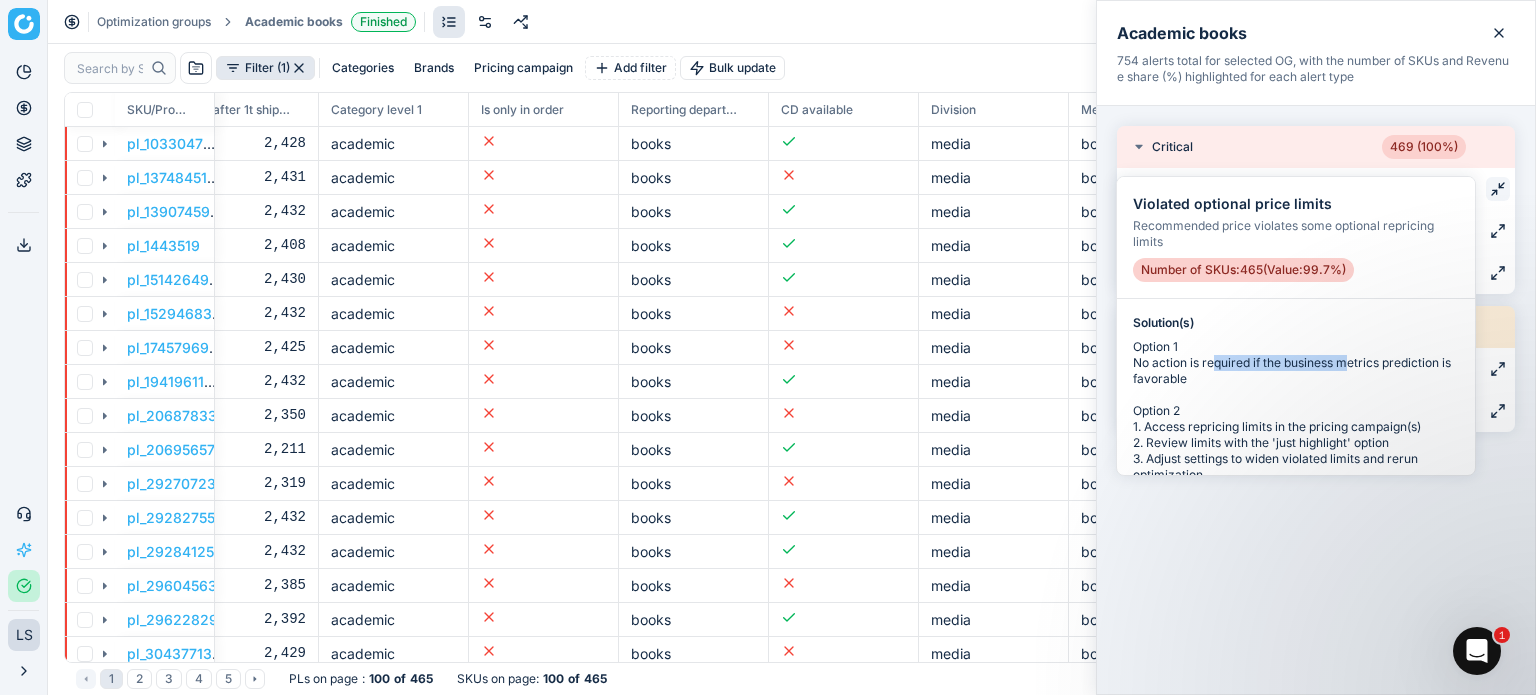 scroll, scrollTop: 100, scrollLeft: 0, axis: vertical 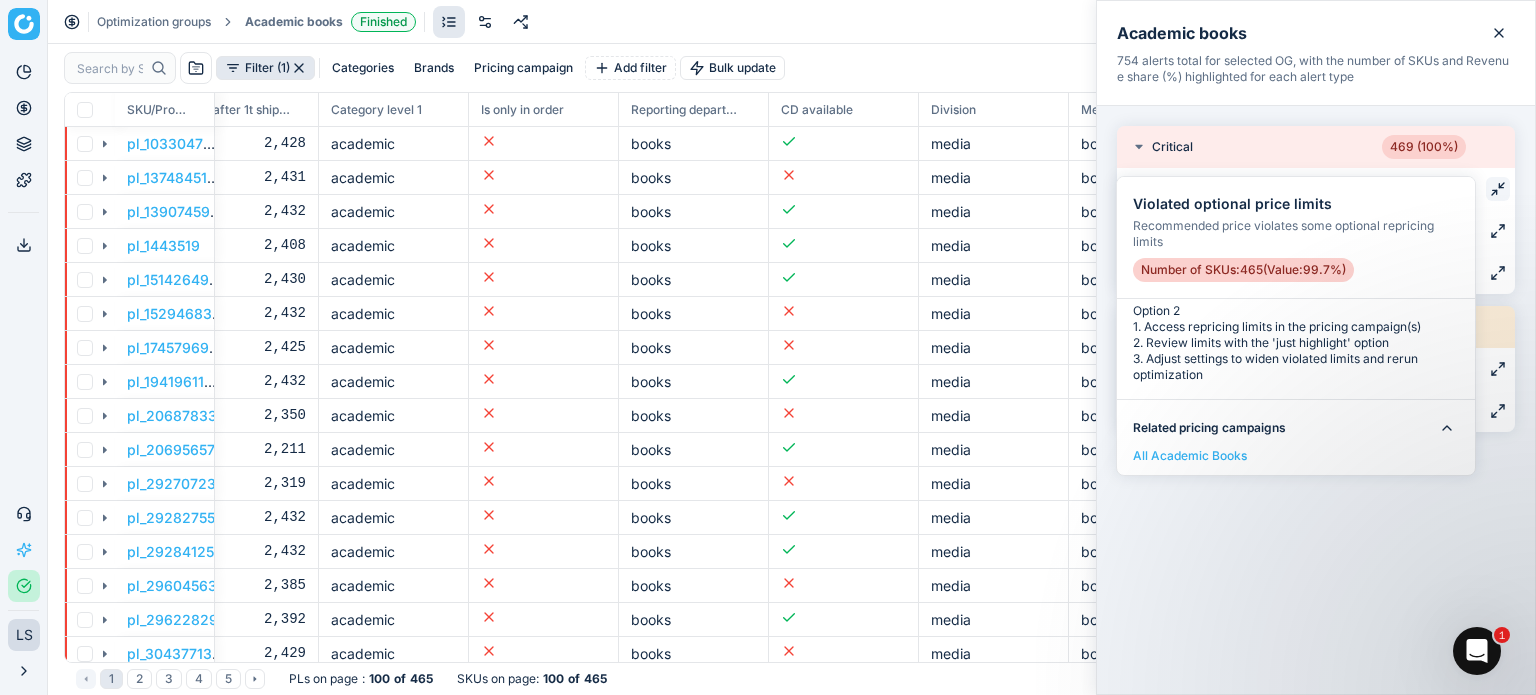 click on "Critical 469 (100%) Violated optional price limits 465  ( 99.7% ) No competitive data 313  ( 39.5% ) Negative New Margin 12  ( 5.9% ) Caution 285 (56.3%) Not repriced because of rounding 208  ( 31.3% ) Violated pricing limits 77  ( 25.1% )" at bounding box center (1316, 400) 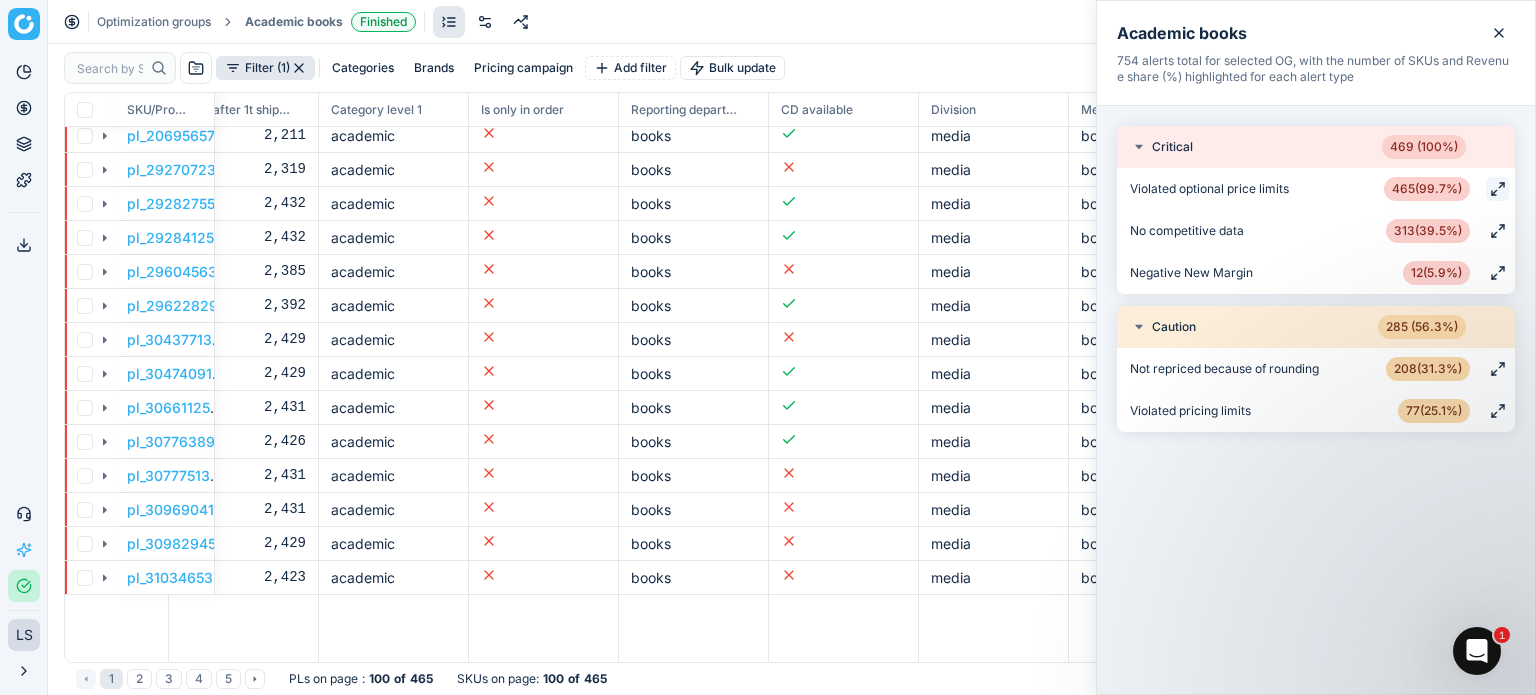scroll, scrollTop: 0, scrollLeft: 9536, axis: horizontal 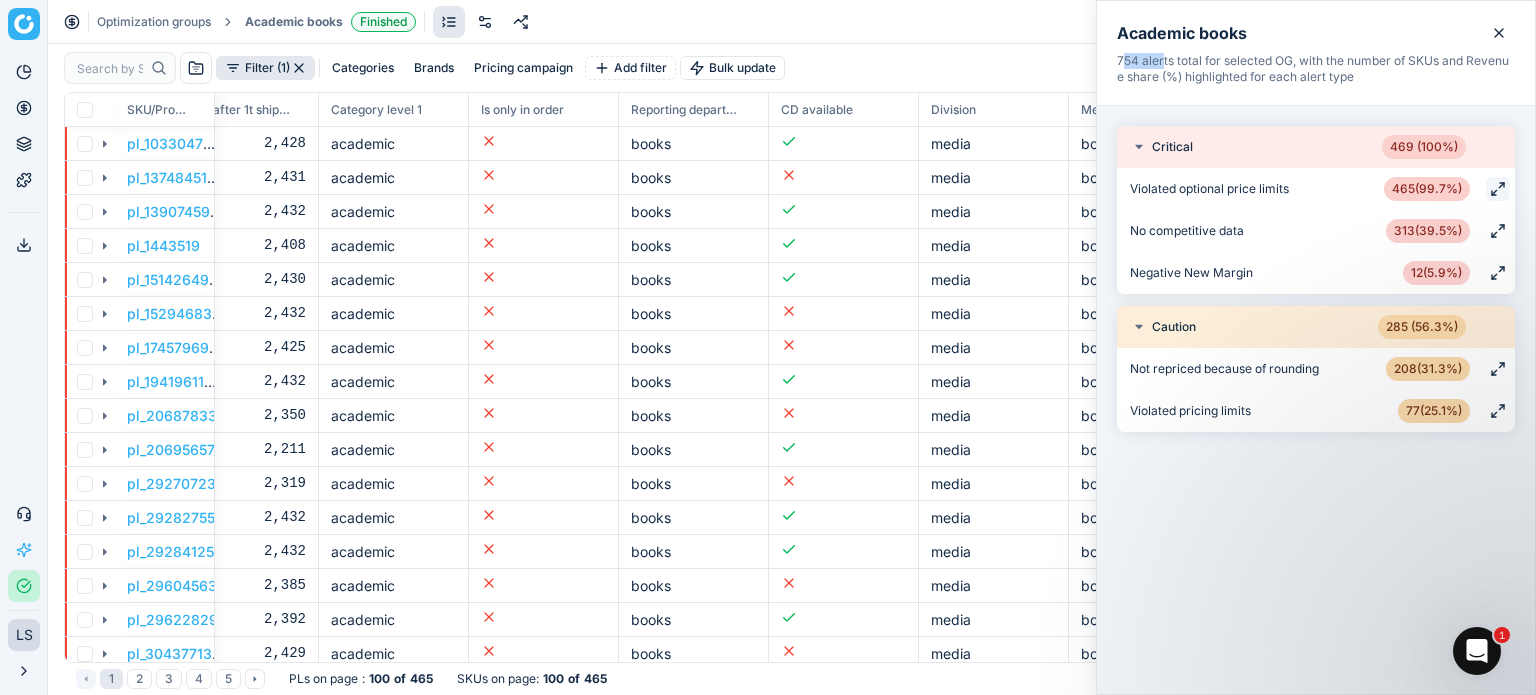 drag, startPoint x: 1122, startPoint y: 58, endPoint x: 1163, endPoint y: 59, distance: 41.01219 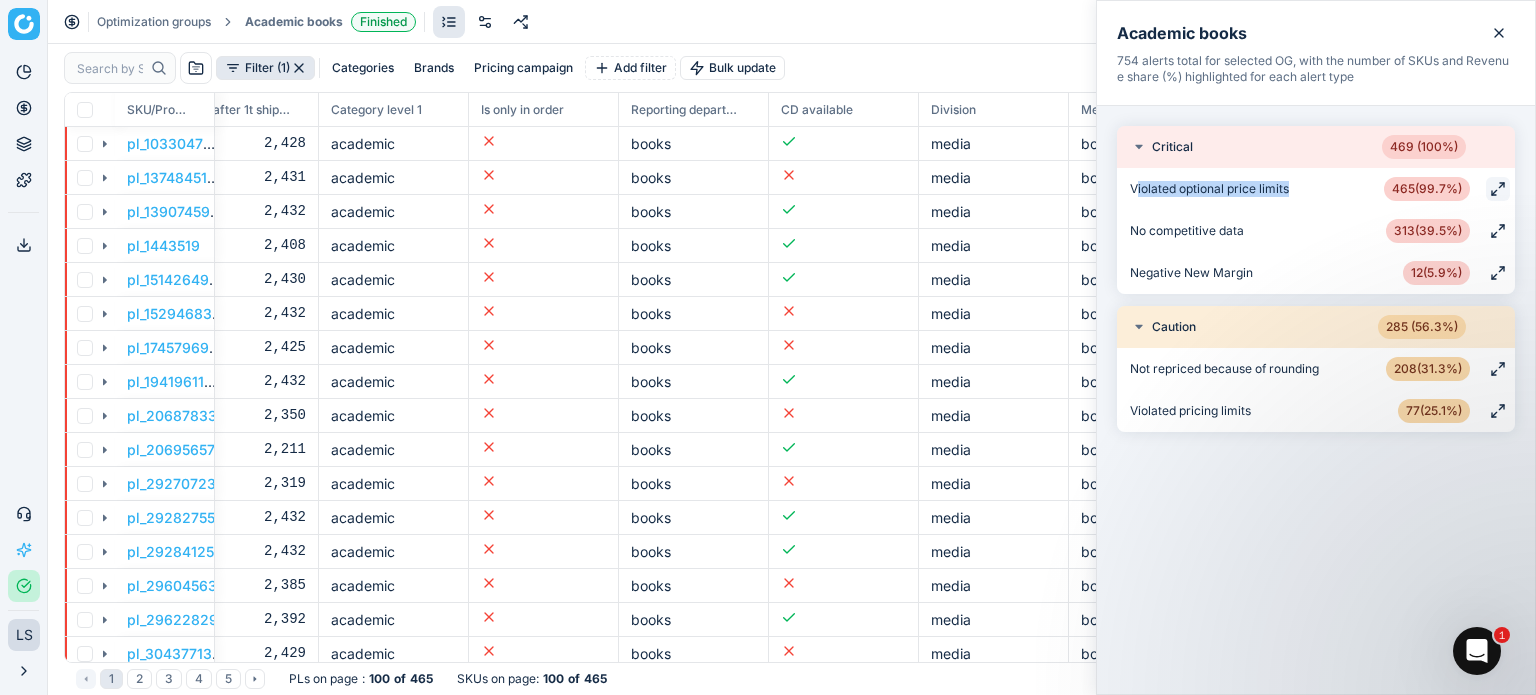 drag, startPoint x: 1137, startPoint y: 187, endPoint x: 1299, endPoint y: 186, distance: 162.00308 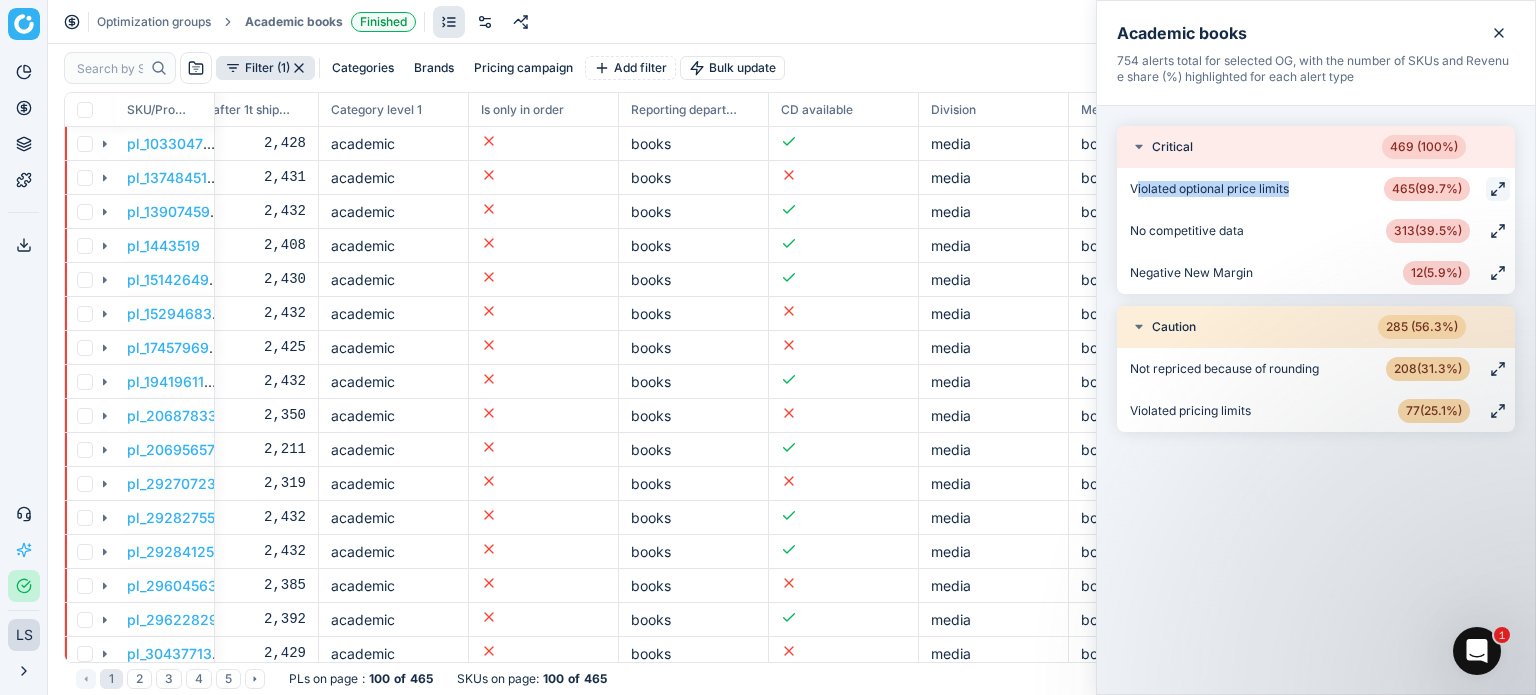 click on "Violated optional price limits 465  ( 99.7% )" at bounding box center [1320, 189] 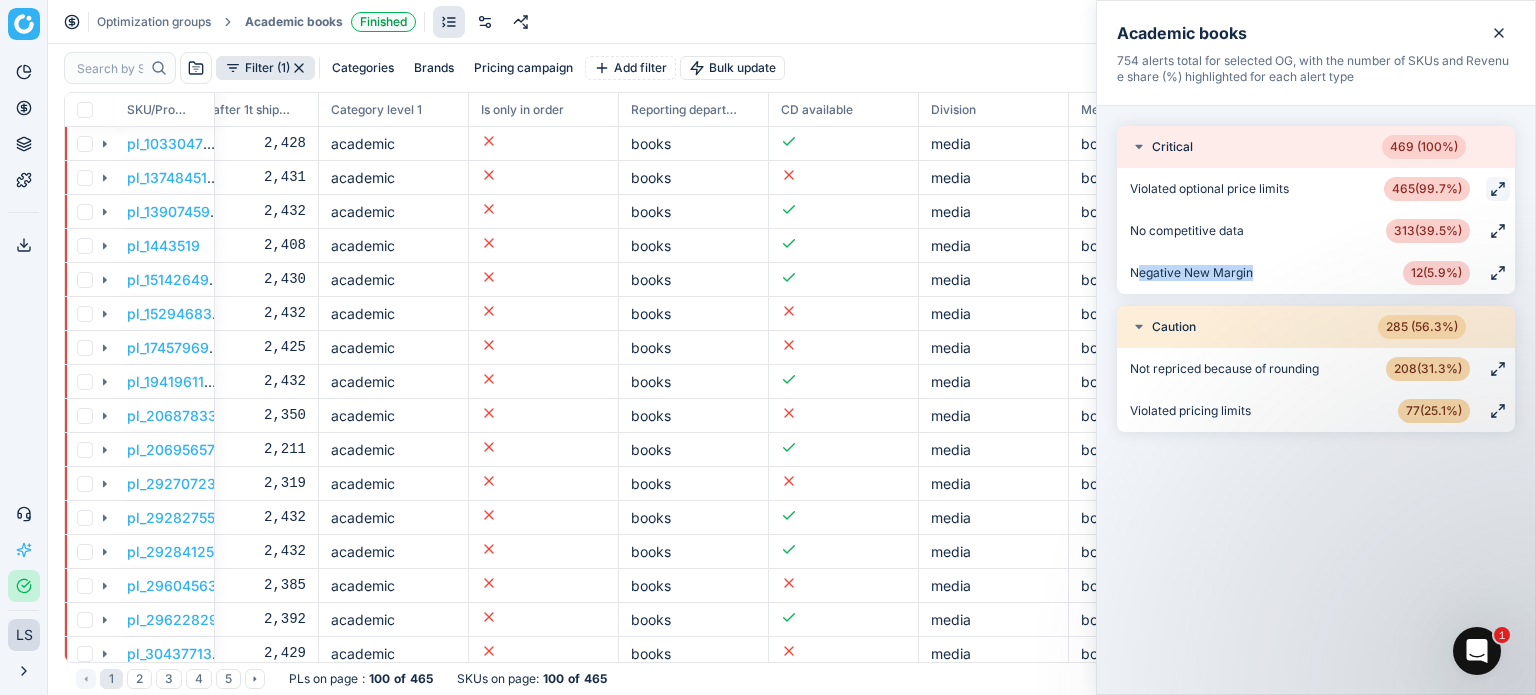 drag, startPoint x: 1140, startPoint y: 271, endPoint x: 1280, endPoint y: 275, distance: 140.05713 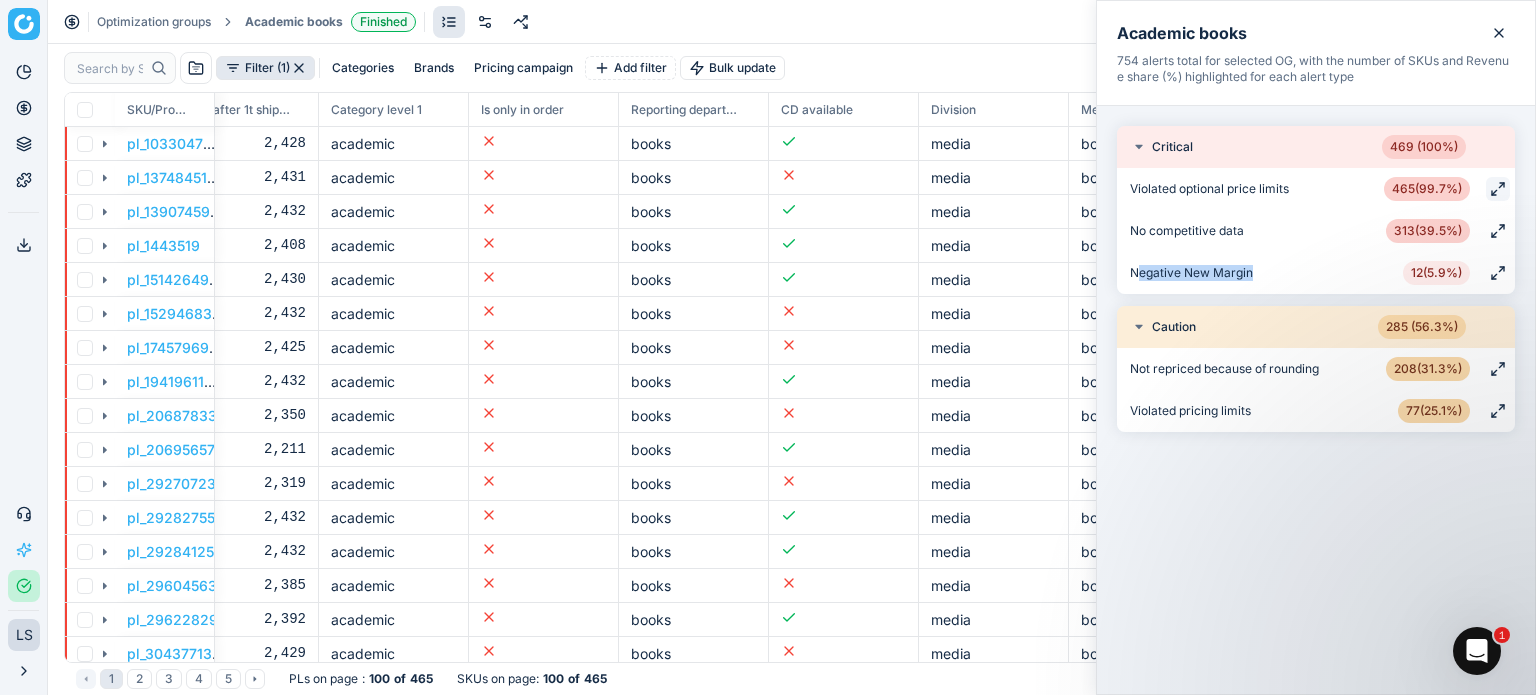 click on "12  ( 5.9% )" at bounding box center (1436, 273) 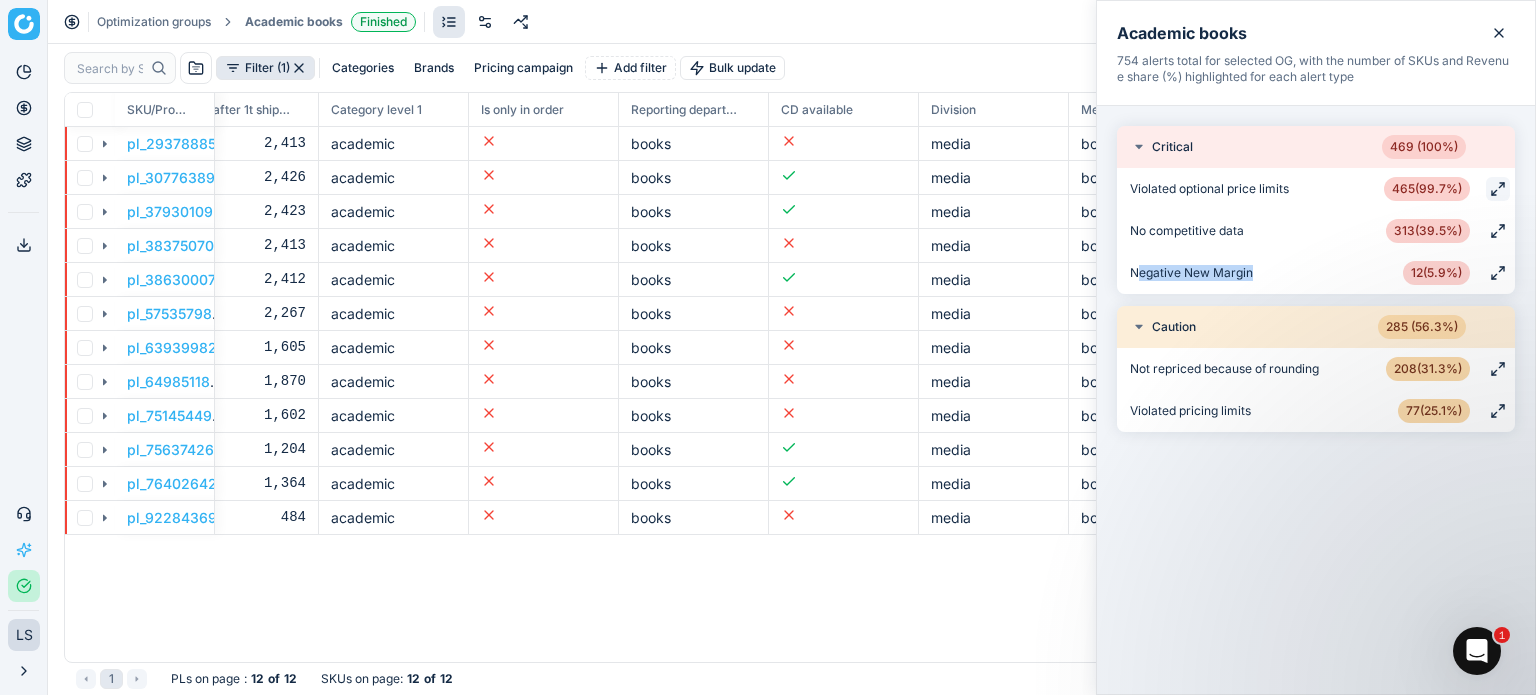 scroll, scrollTop: 2, scrollLeft: 2, axis: both 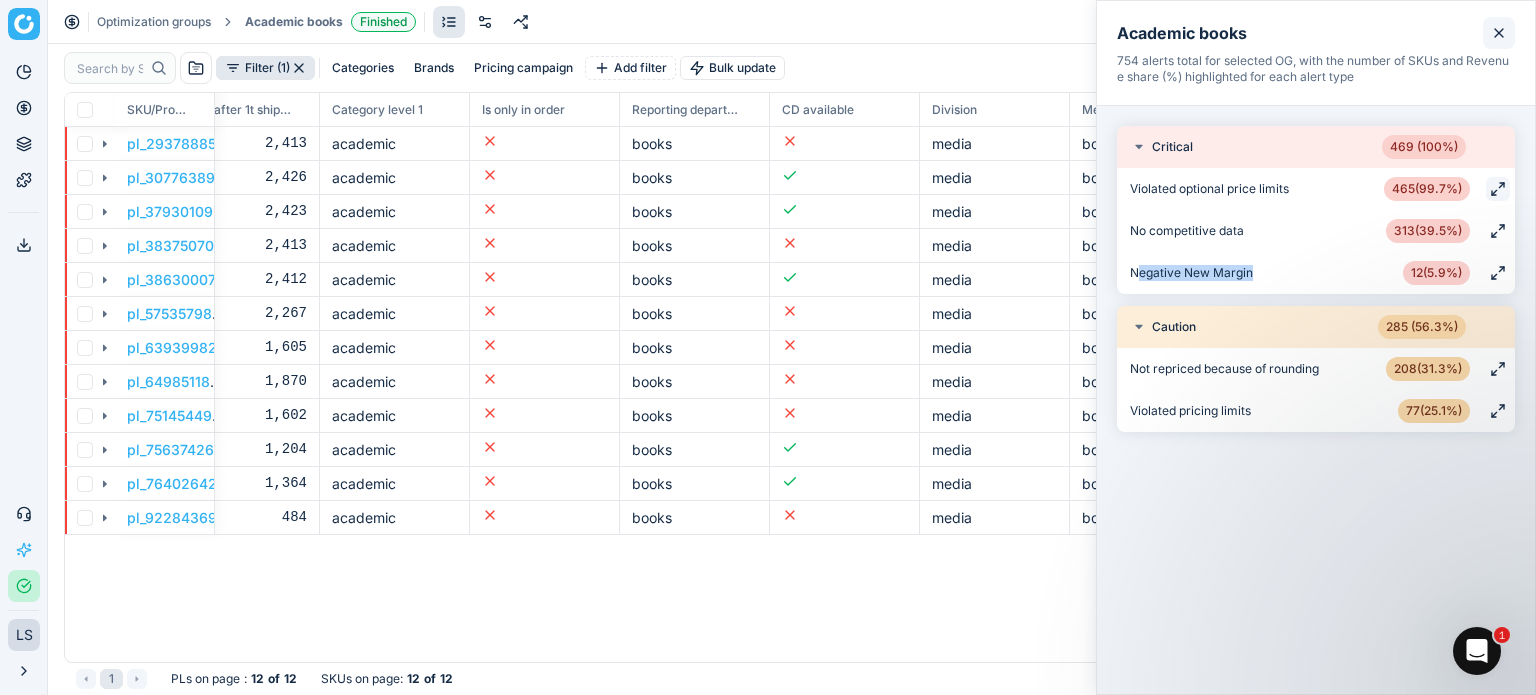 drag, startPoint x: 1496, startPoint y: 38, endPoint x: 1260, endPoint y: 129, distance: 252.93675 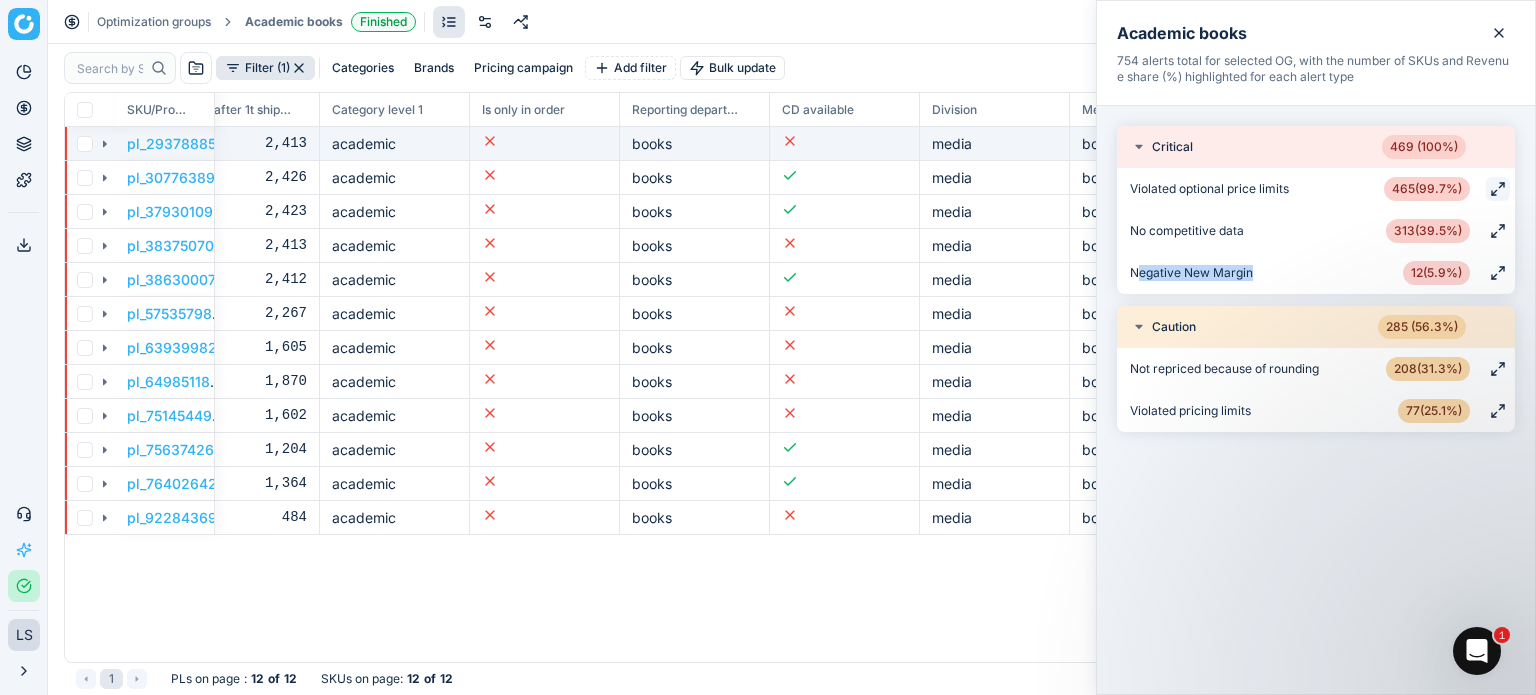 click 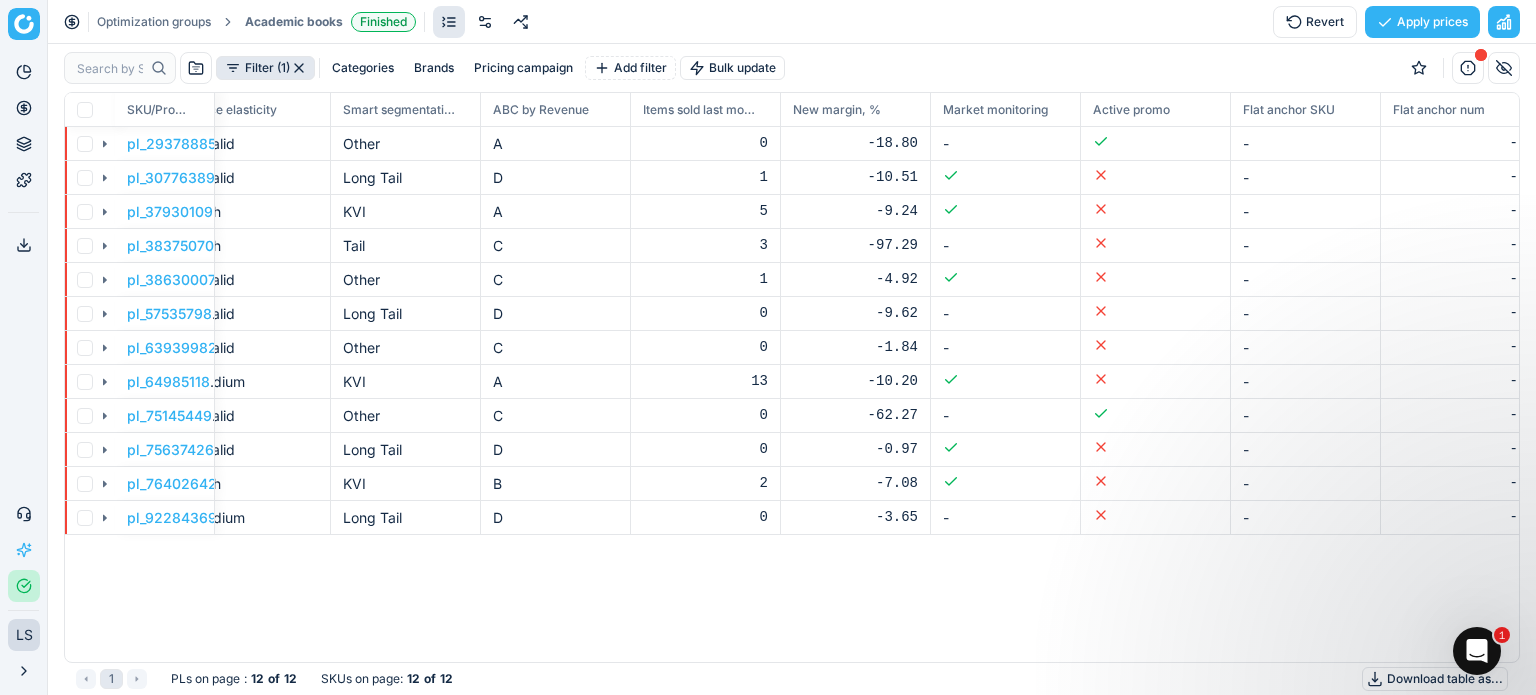 scroll, scrollTop: 0, scrollLeft: 3896, axis: horizontal 